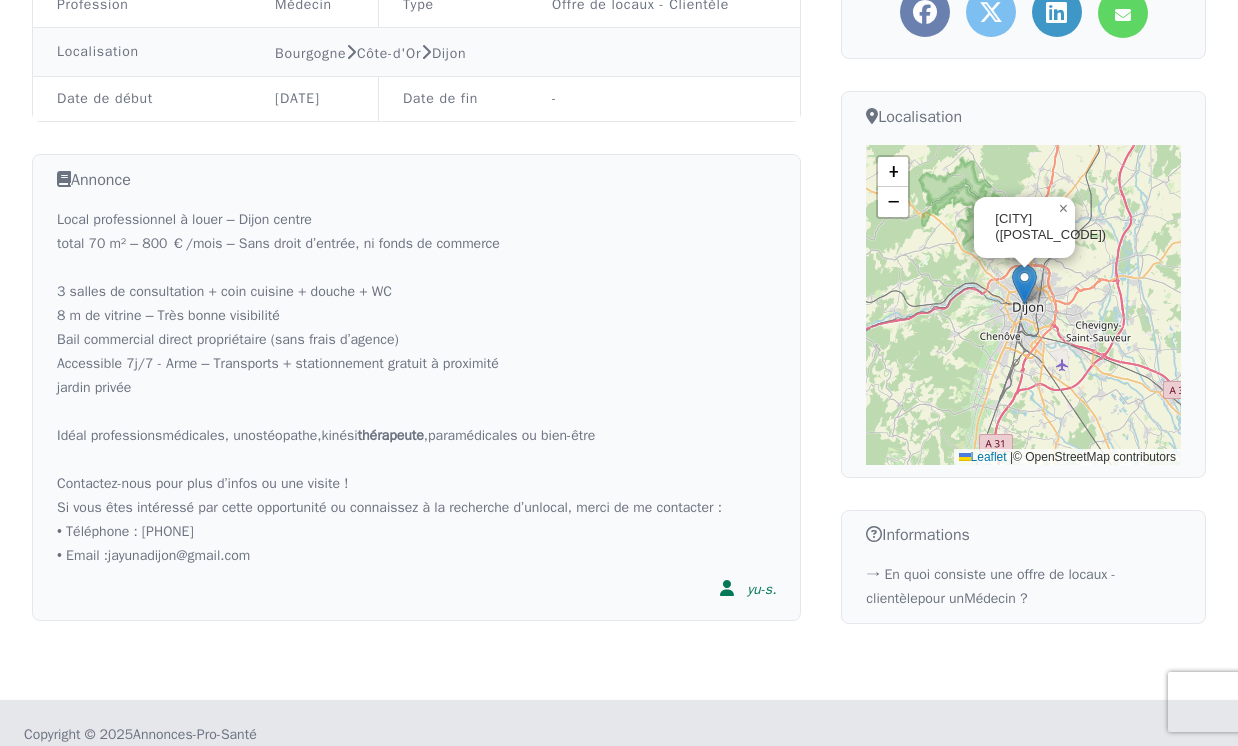 scroll, scrollTop: 431, scrollLeft: 0, axis: vertical 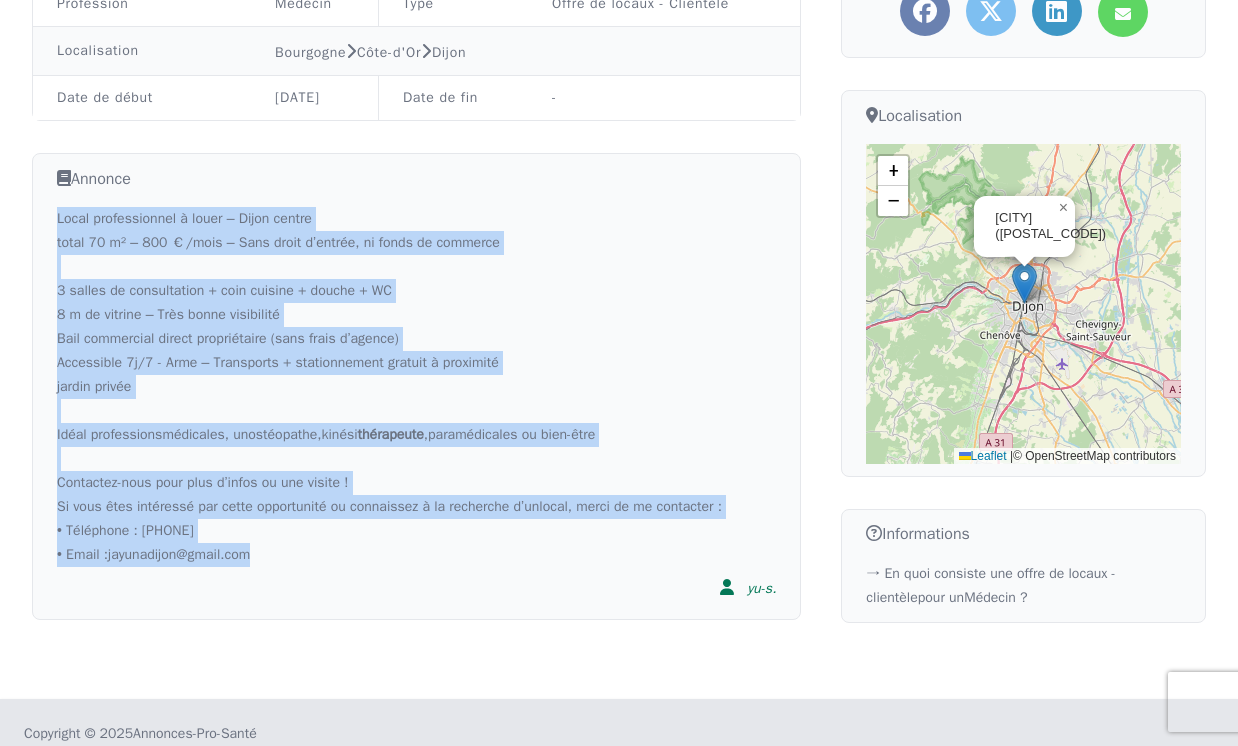 drag, startPoint x: 56, startPoint y: 218, endPoint x: 294, endPoint y: 550, distance: 408.4948 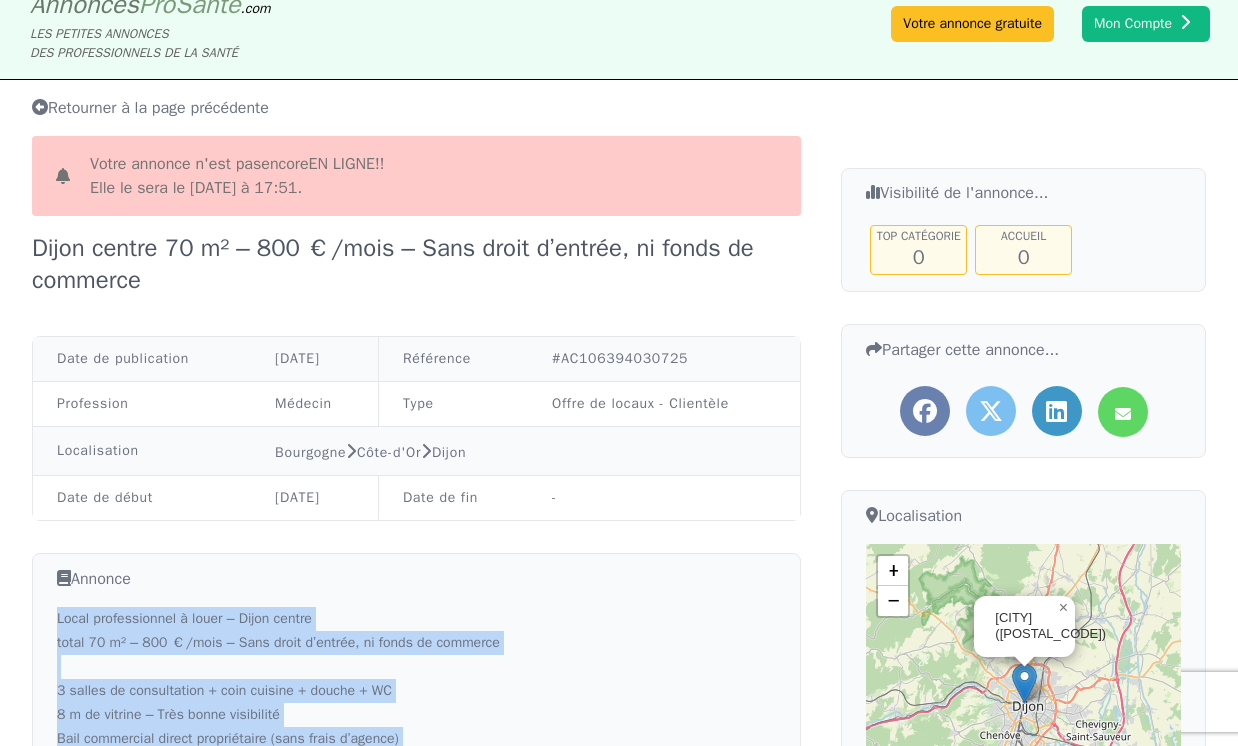 scroll, scrollTop: 0, scrollLeft: 0, axis: both 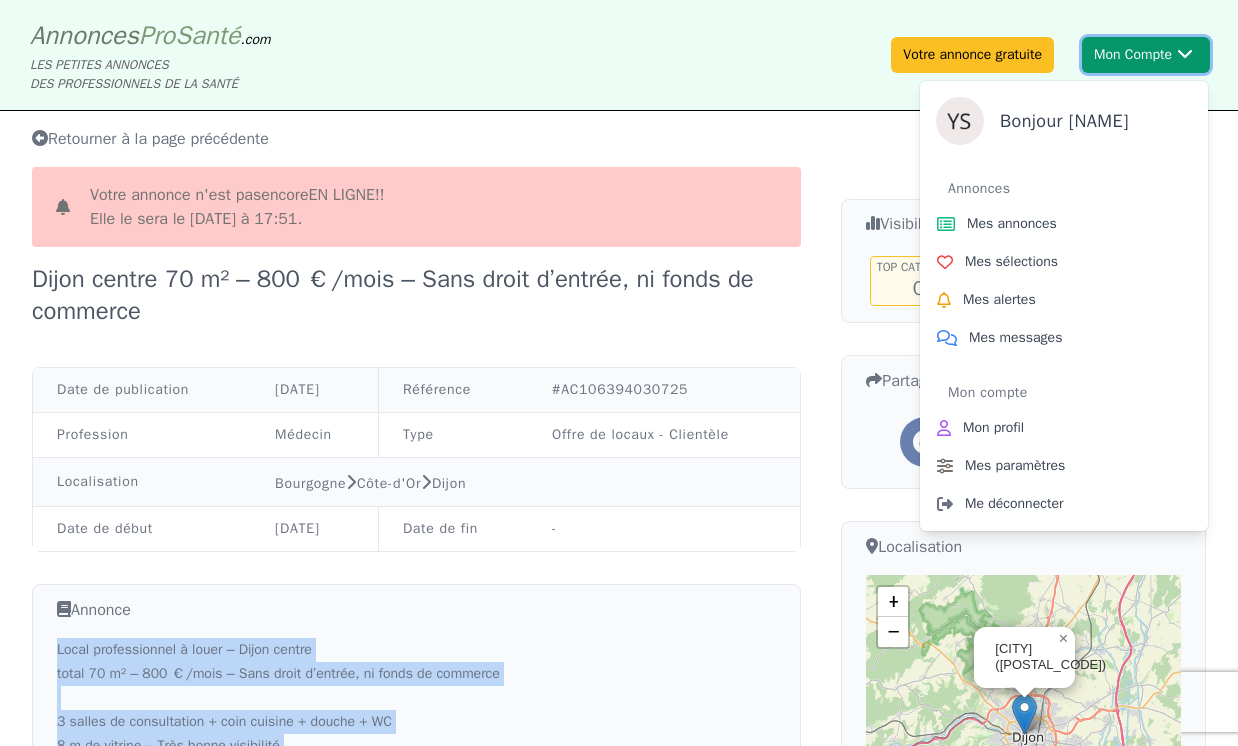 click on "Mon Compte   Bonjour [NAME]  Annonces Mes annonces Mes sélections Mes alertes Mes messages Mon compte Mon profil Mes paramètres Me déconnecter" at bounding box center [1146, 55] 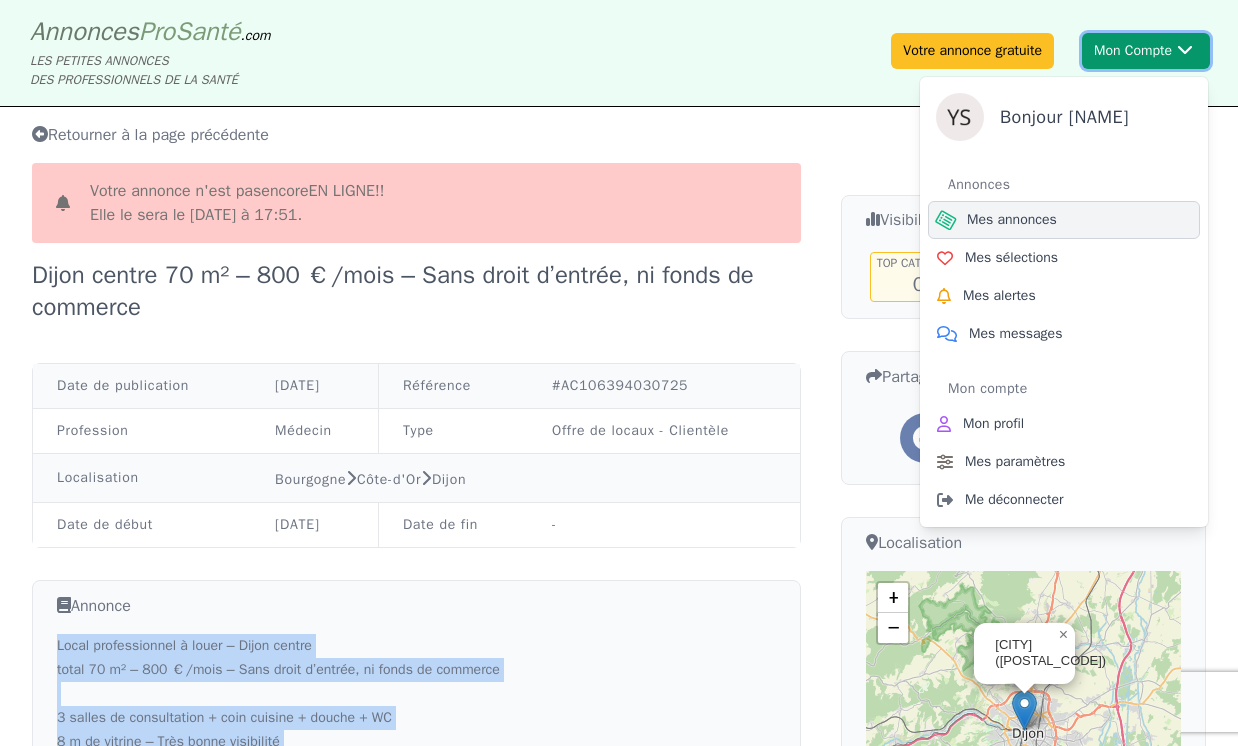 scroll, scrollTop: 6, scrollLeft: 0, axis: vertical 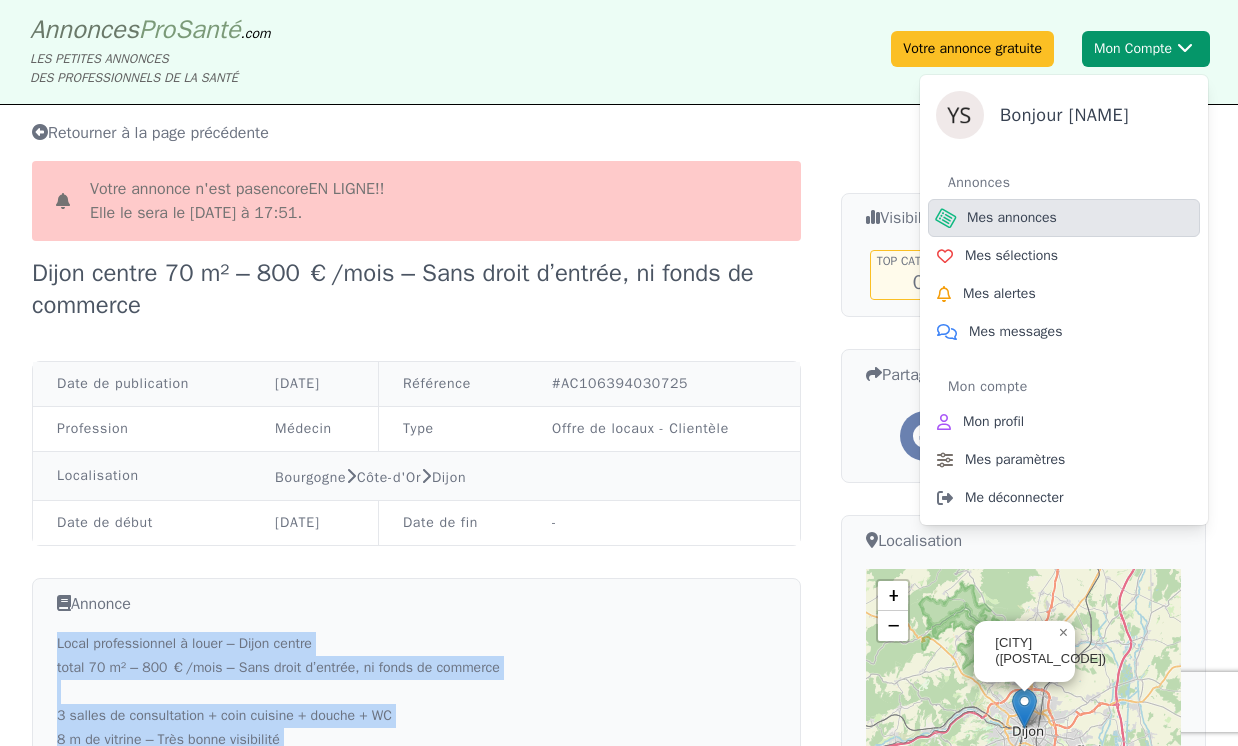 click on "Mes annonces" at bounding box center [1012, 218] 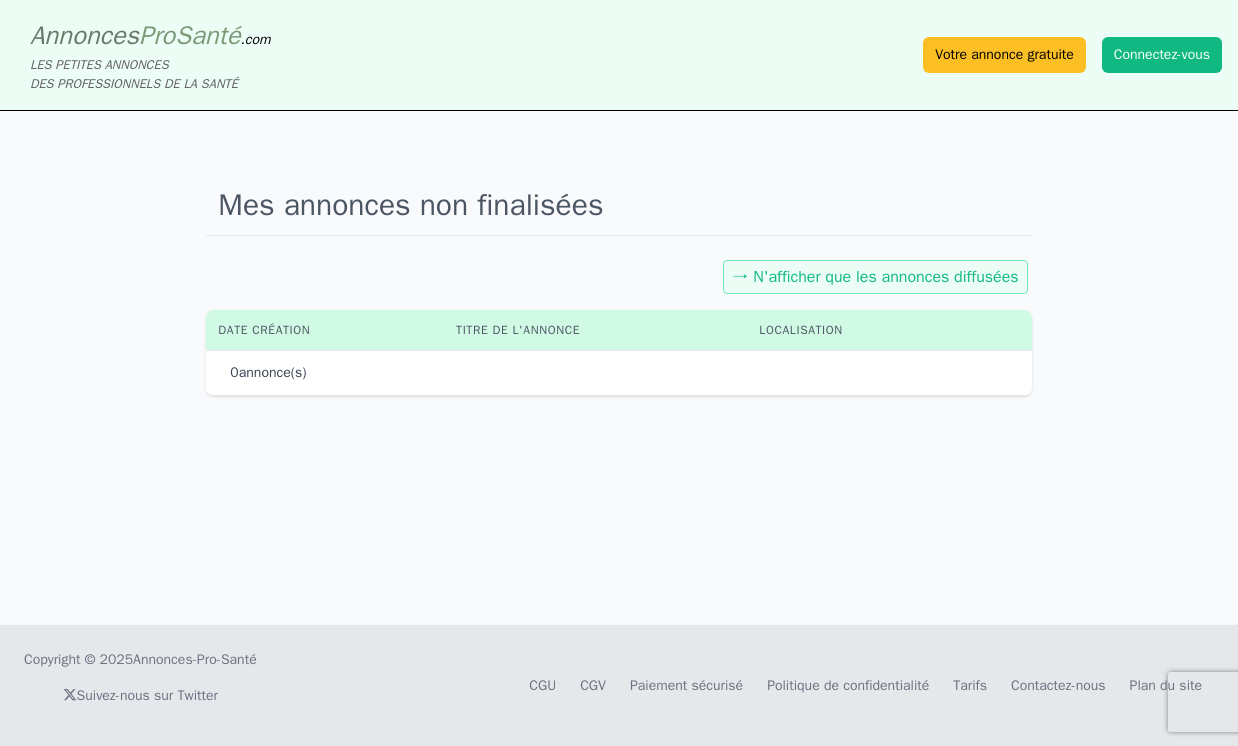 scroll, scrollTop: 0, scrollLeft: 0, axis: both 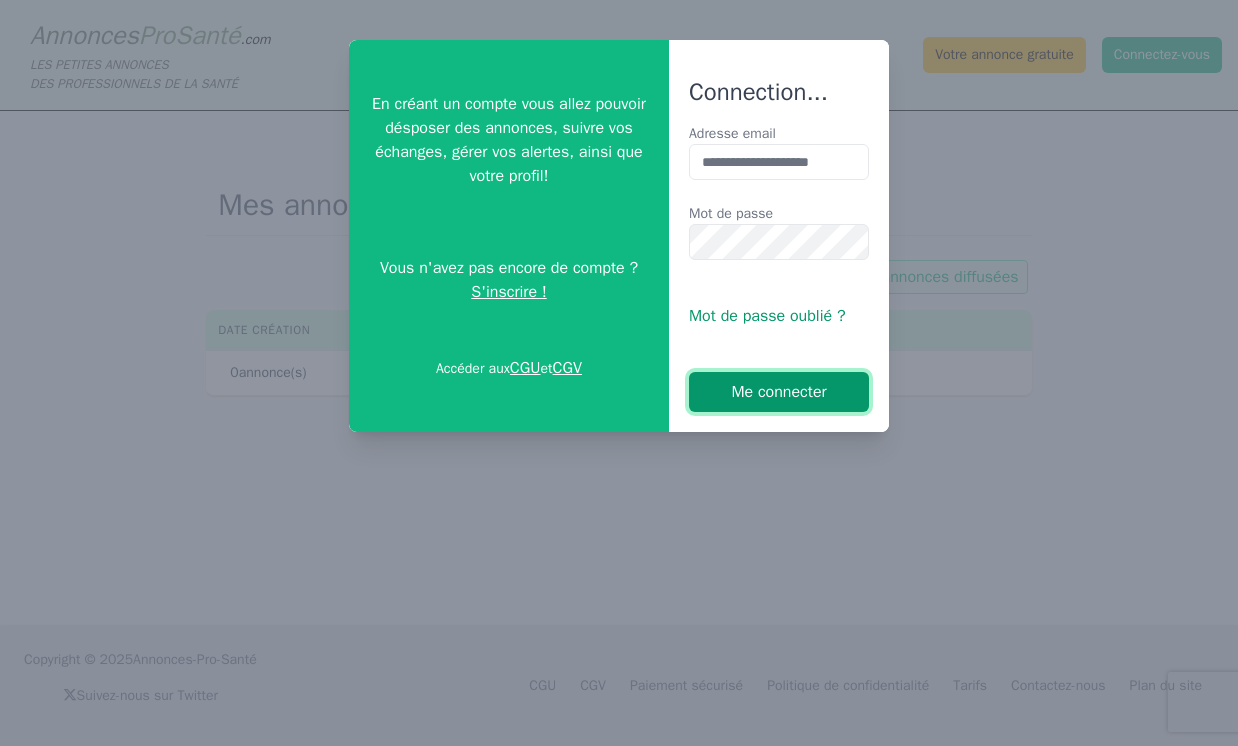 click on "Me connecter" at bounding box center [779, 392] 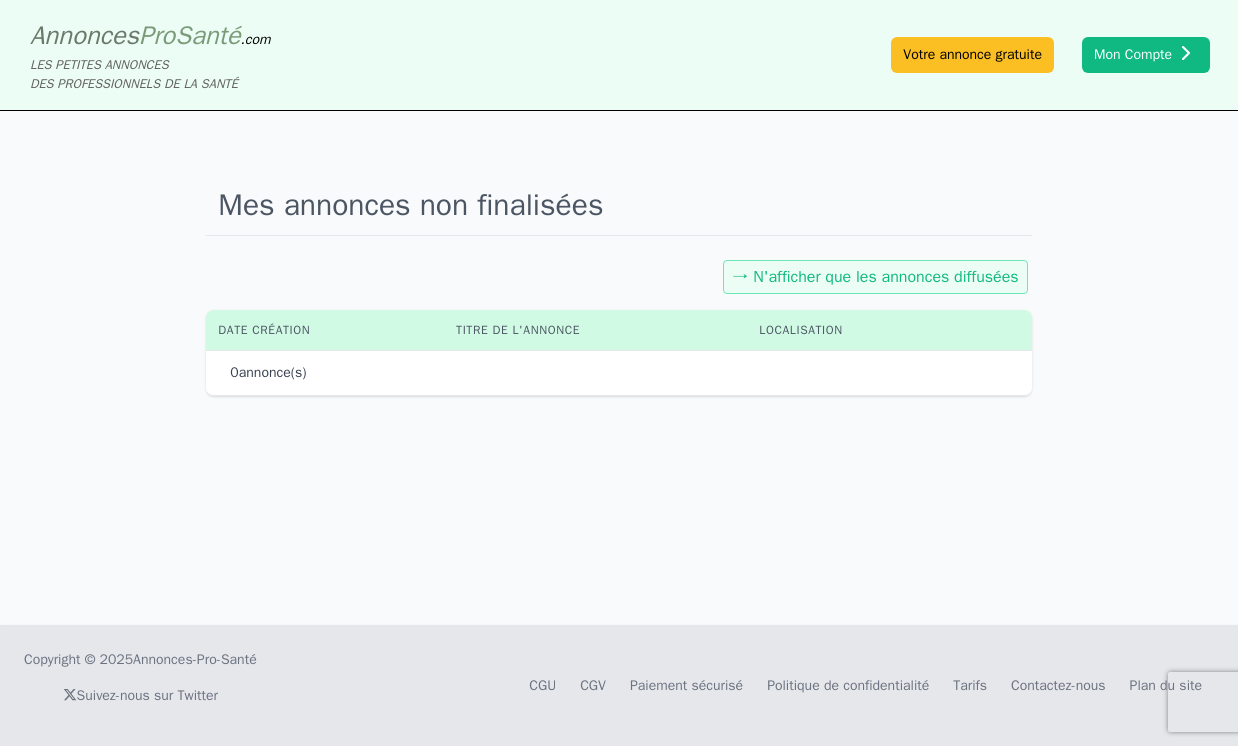 click on "0  annonce(s)" at bounding box center [618, 373] 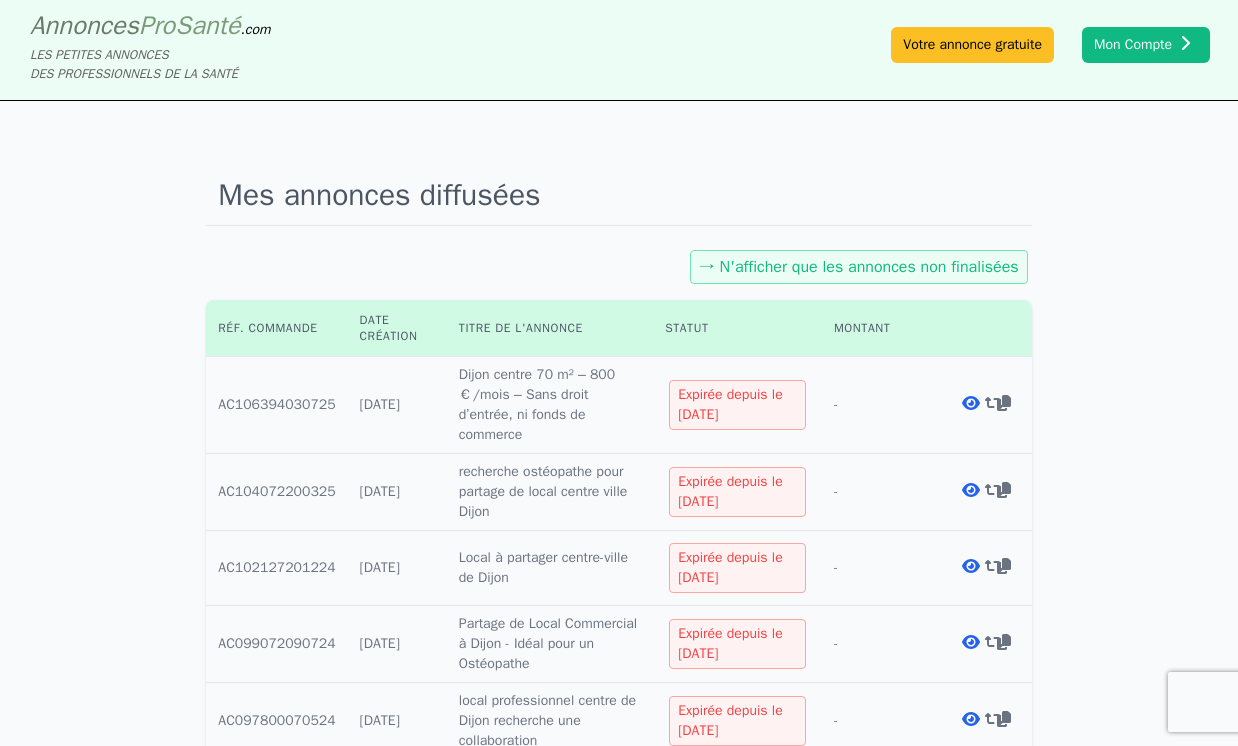 click at bounding box center [979, 405] 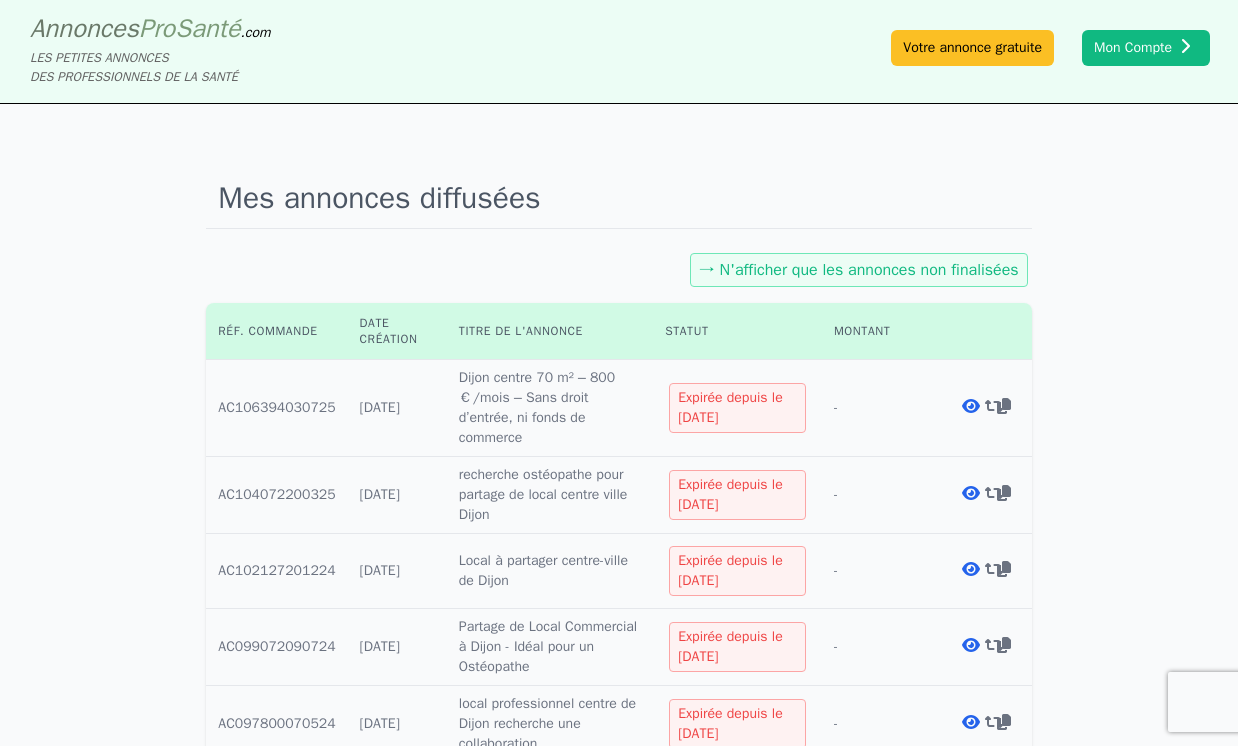 click at bounding box center [979, 408] 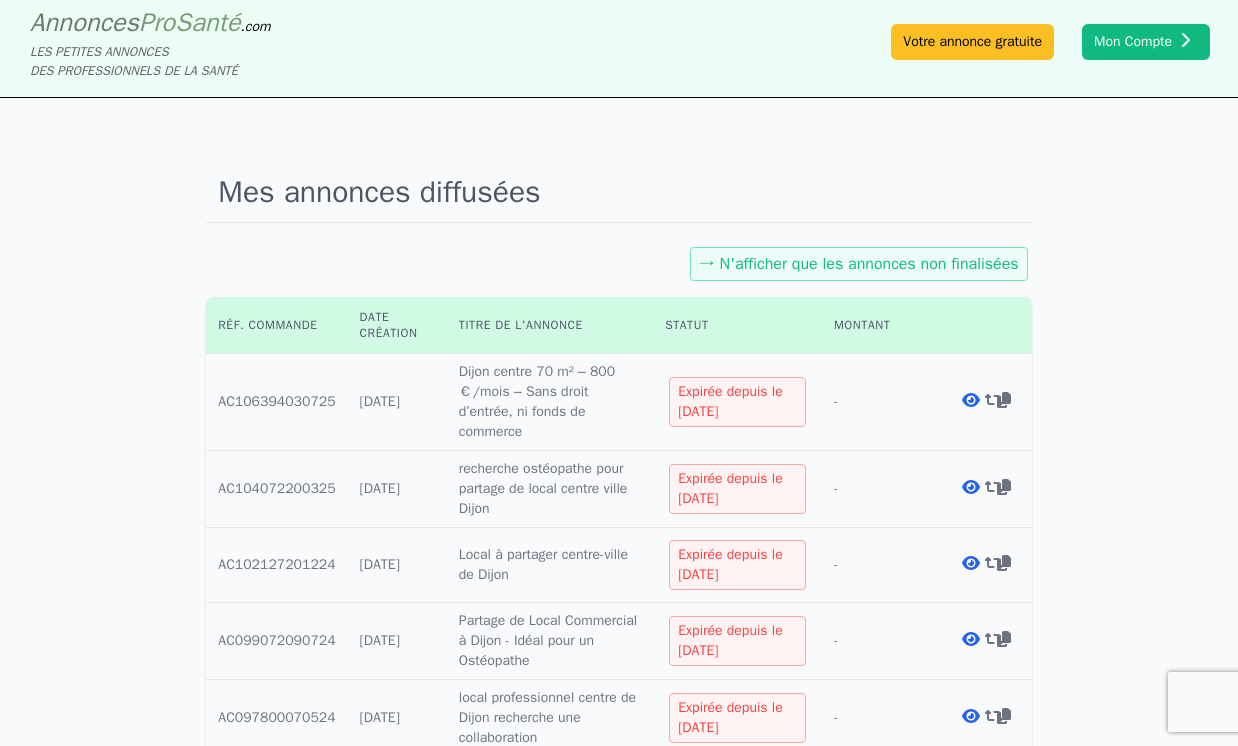 scroll, scrollTop: 0, scrollLeft: 0, axis: both 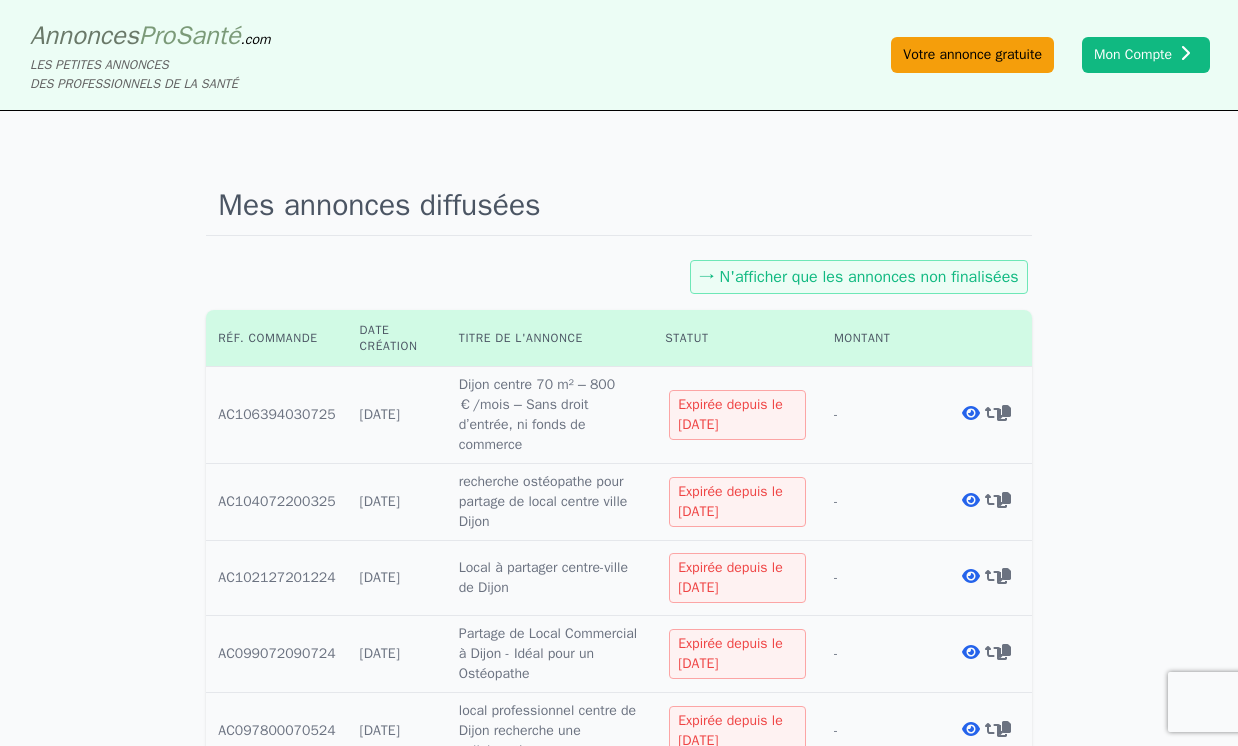 click on "Votre annonce gratuite" at bounding box center (972, 55) 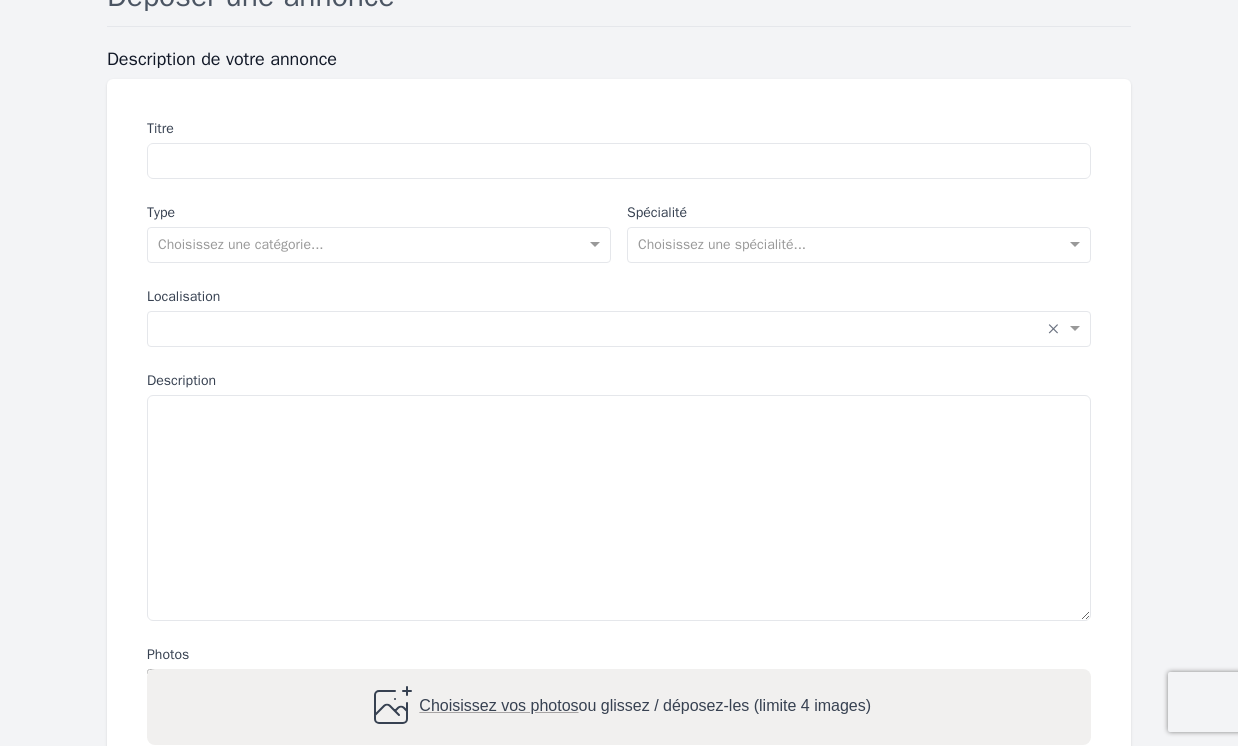 scroll, scrollTop: 212, scrollLeft: 0, axis: vertical 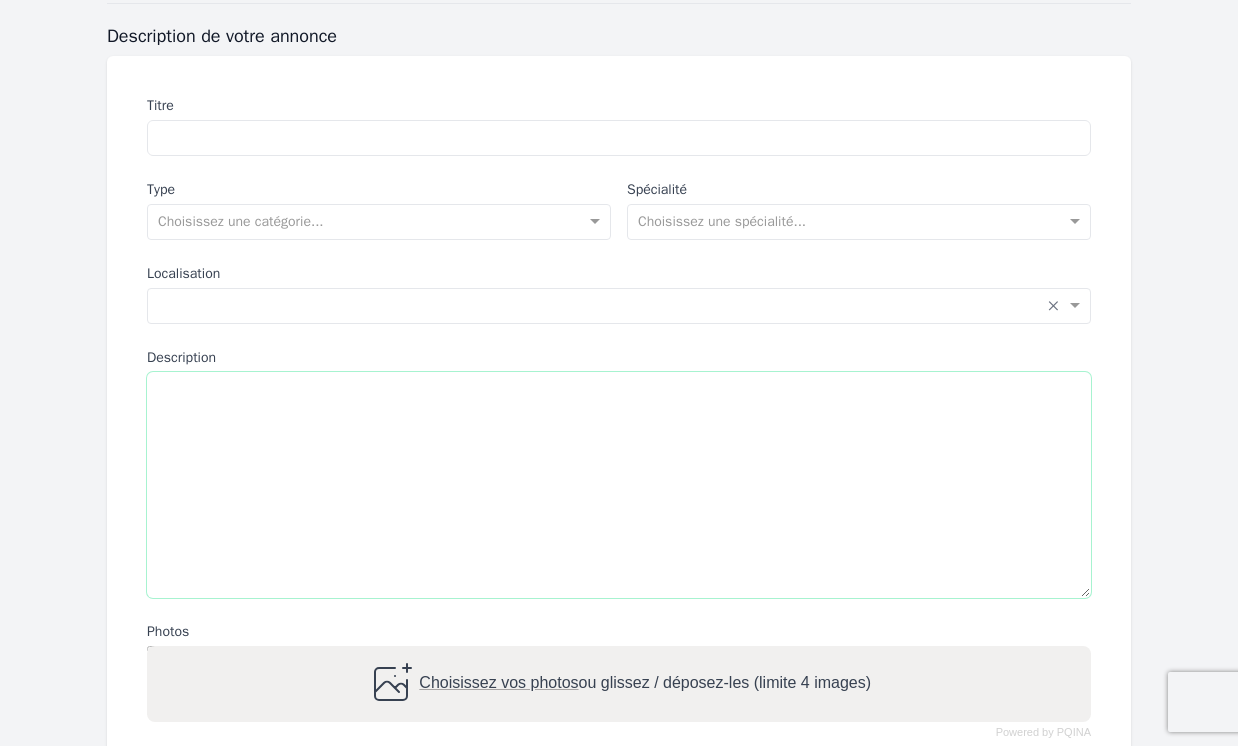 click on "Description" at bounding box center [619, 485] 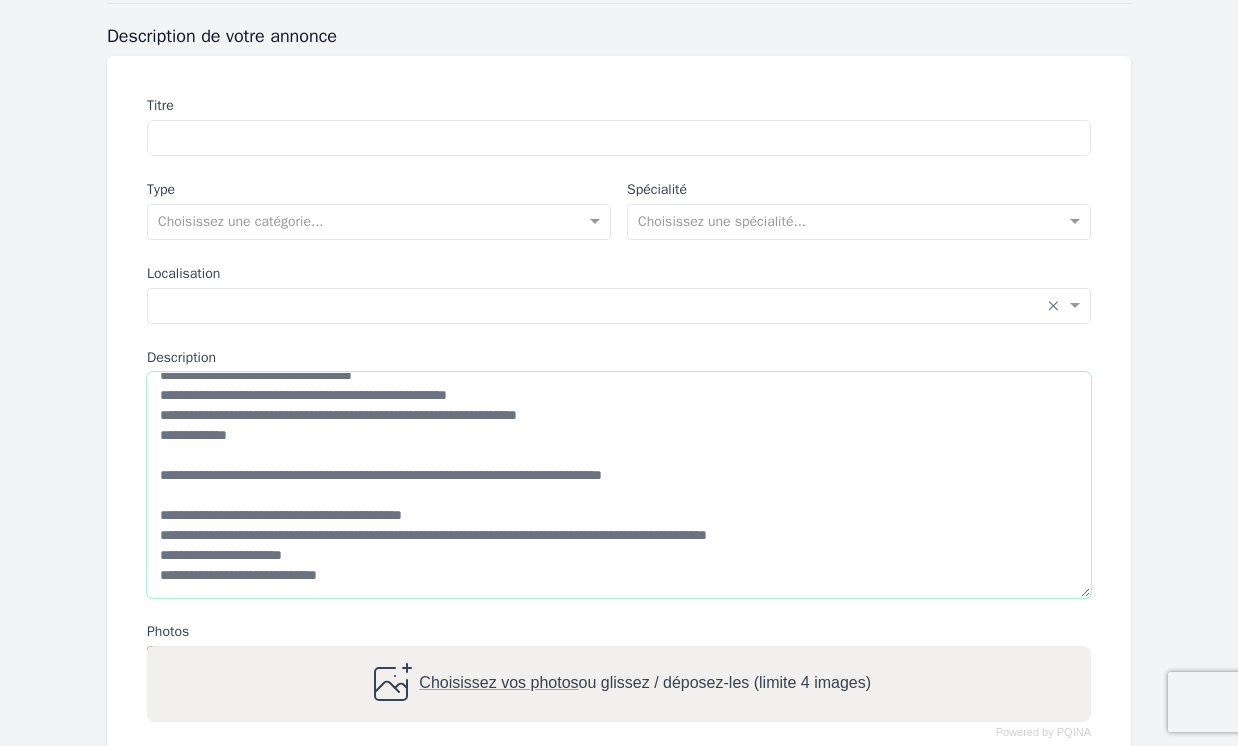 scroll, scrollTop: 0, scrollLeft: 0, axis: both 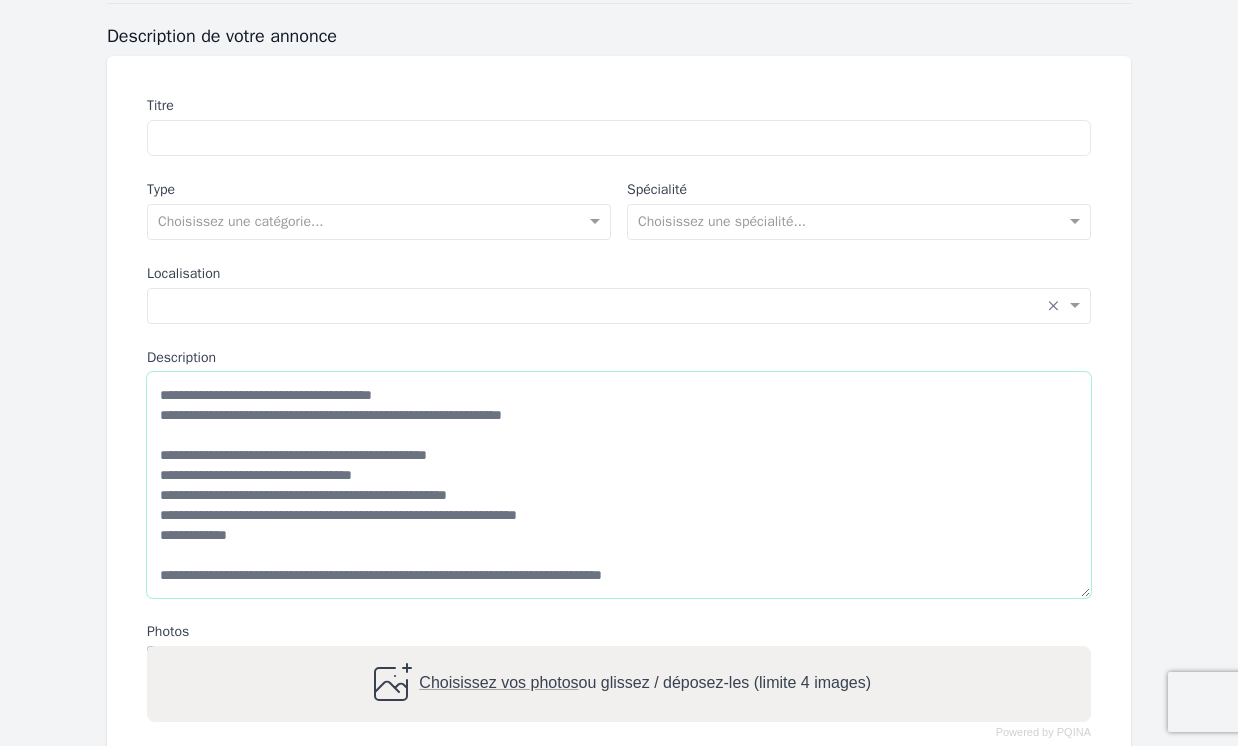 drag, startPoint x: 162, startPoint y: 397, endPoint x: 653, endPoint y: 418, distance: 491.44888 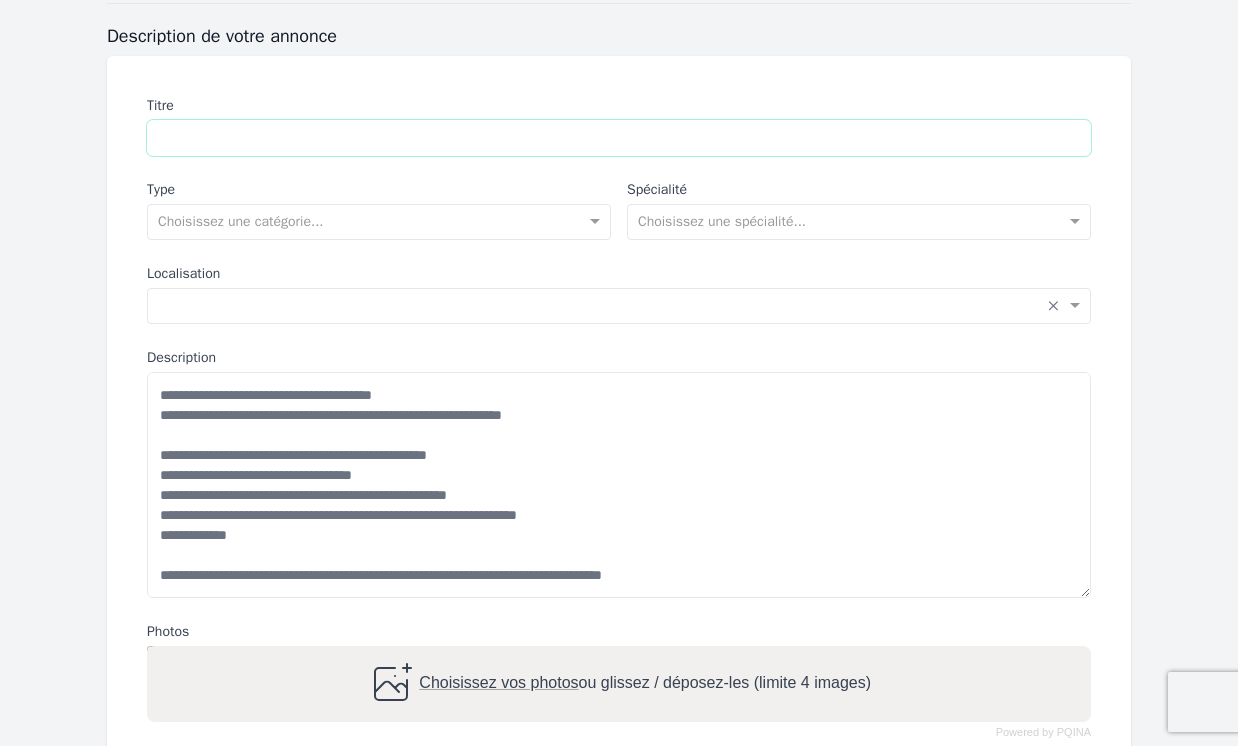 click on "Titre" at bounding box center [619, 138] 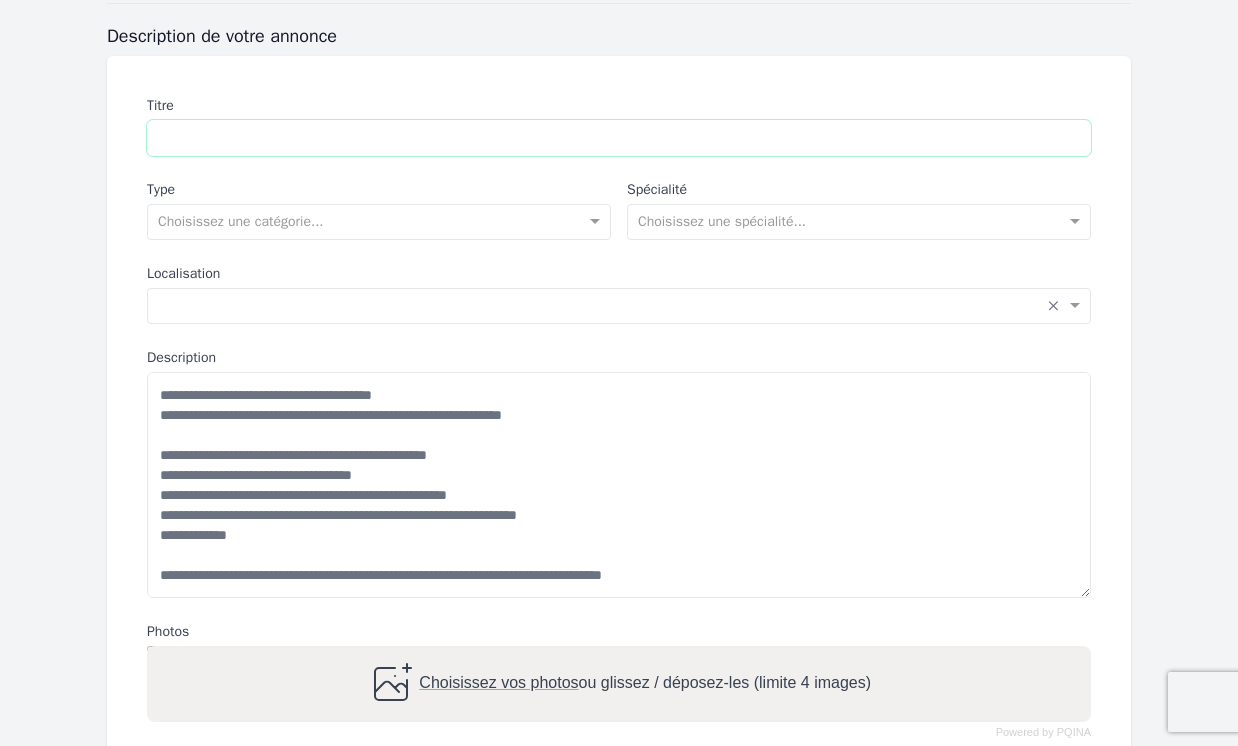 paste on "**********" 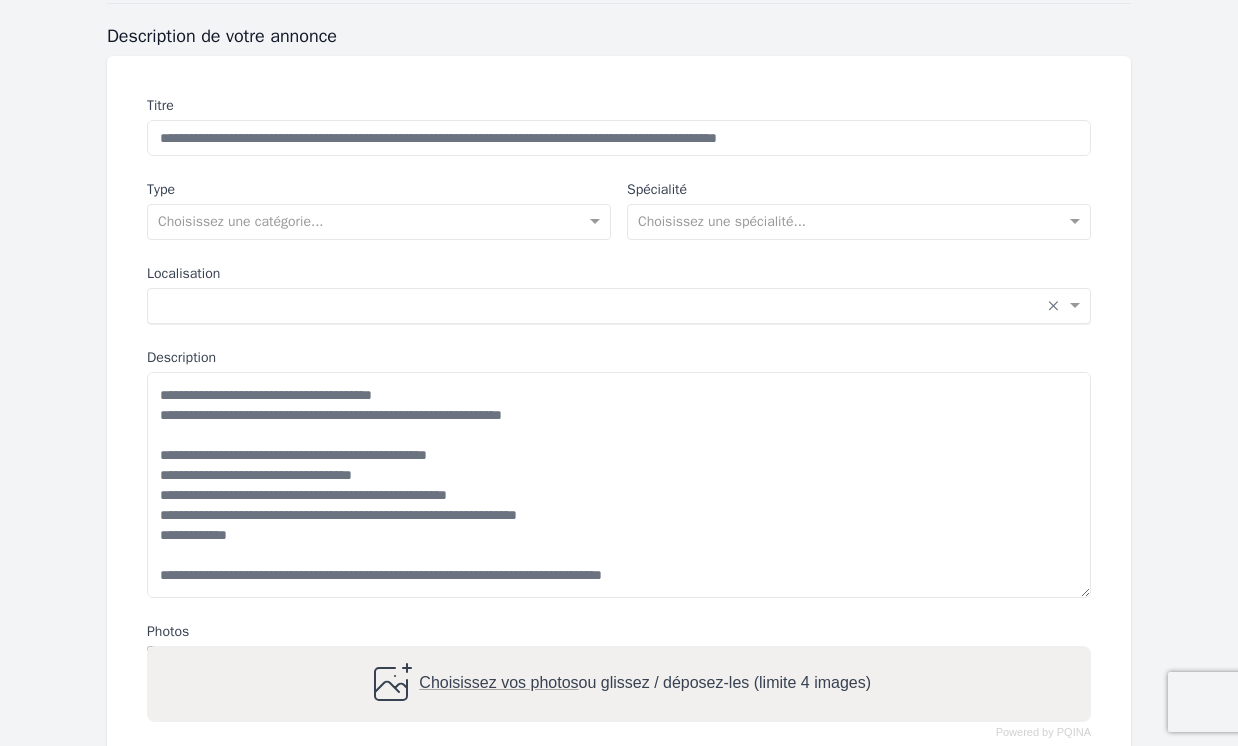 click at bounding box center (599, 304) 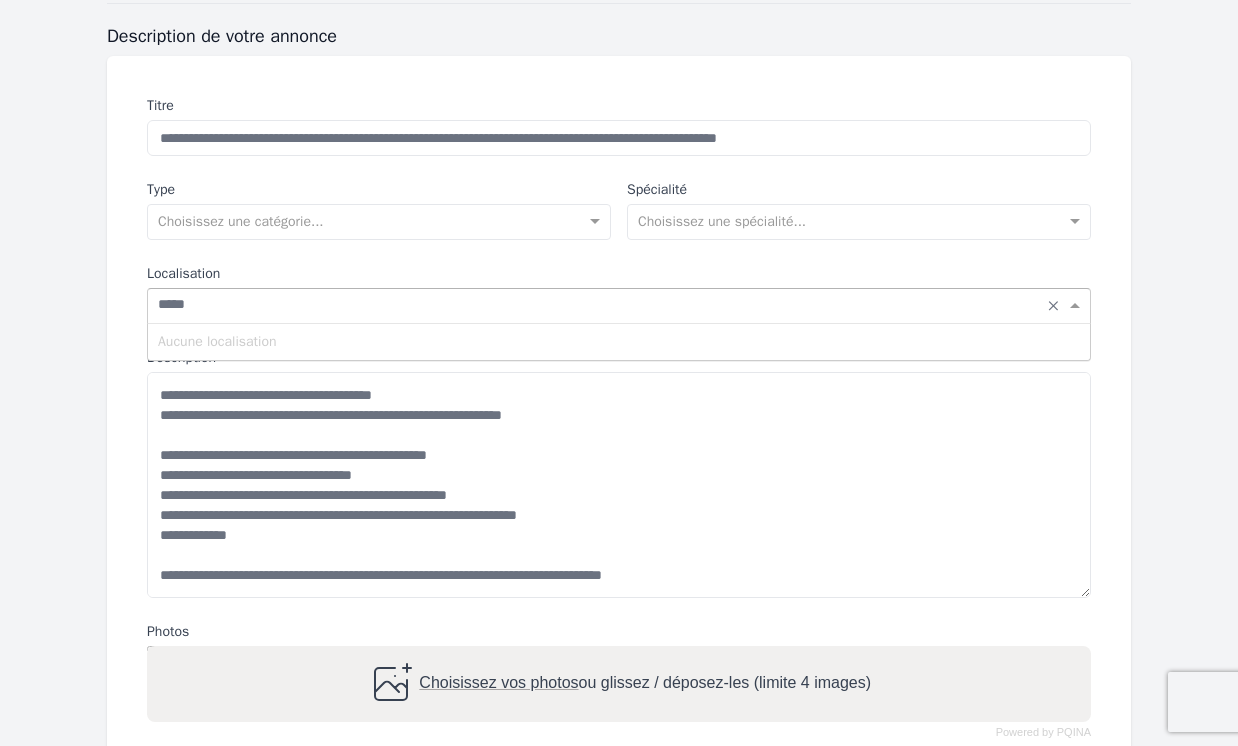 click on "*****" at bounding box center (599, 304) 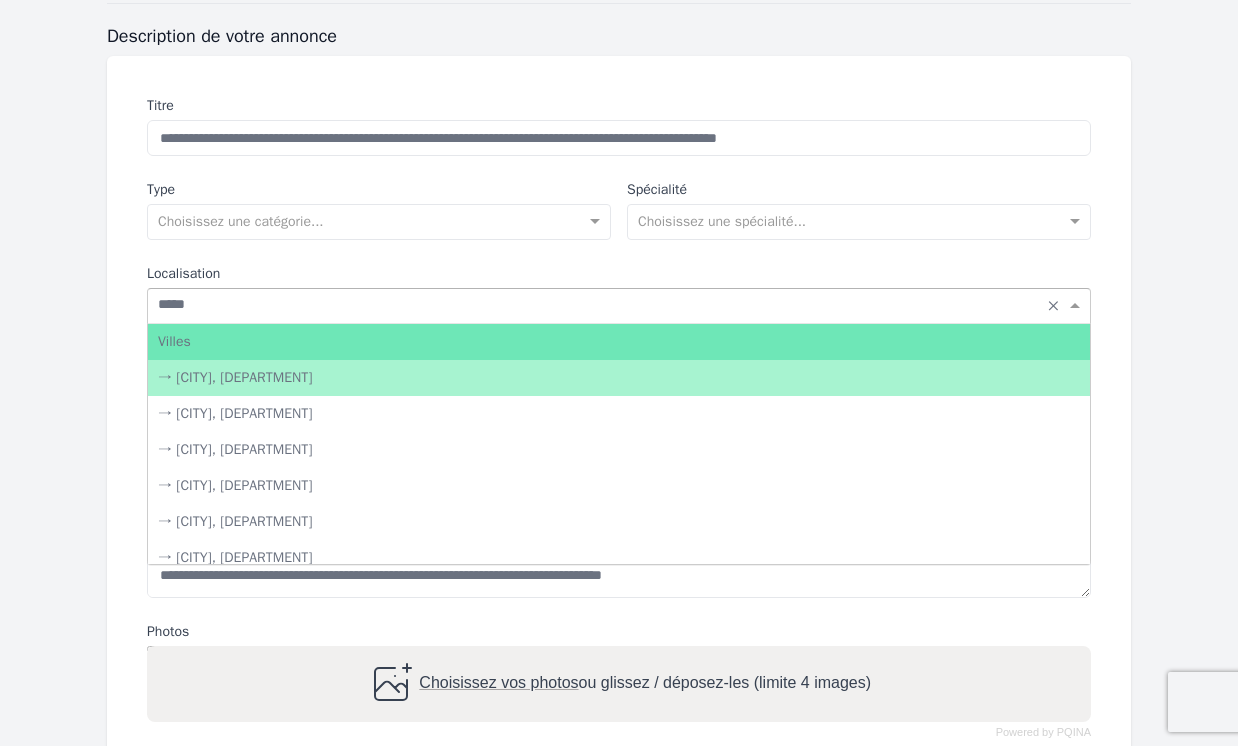 scroll, scrollTop: 181, scrollLeft: 0, axis: vertical 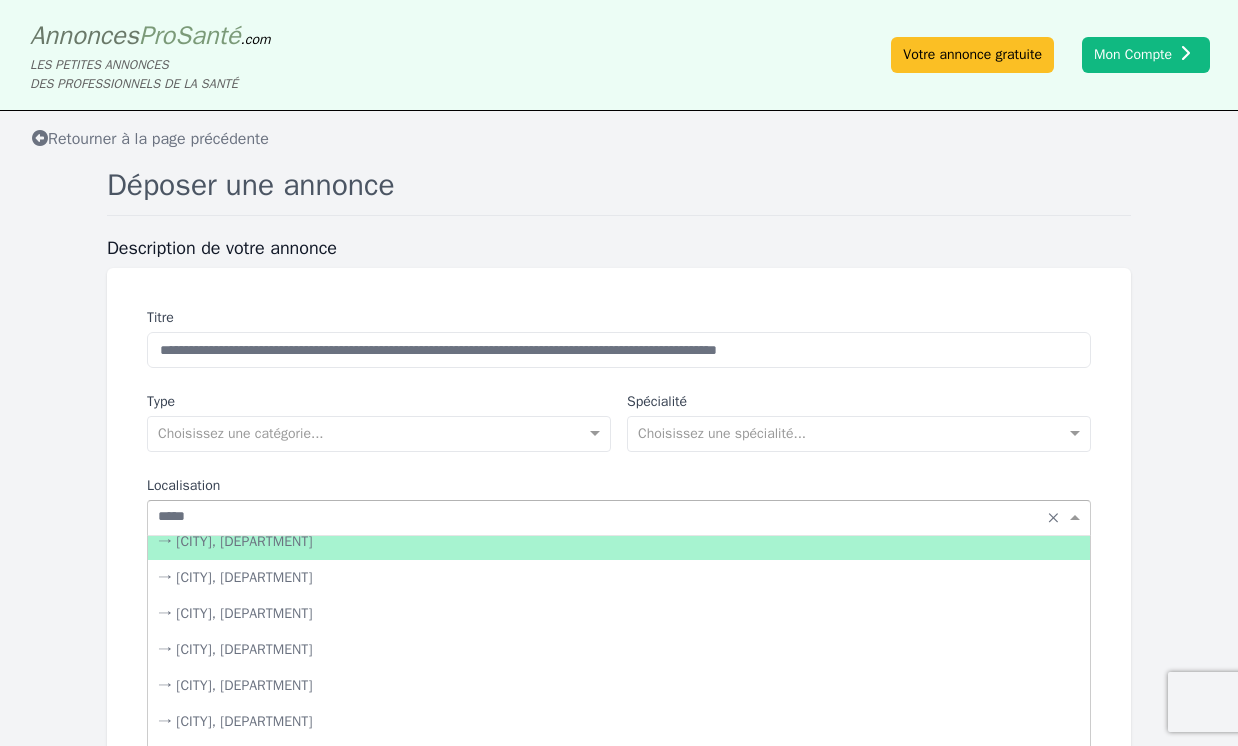 click on "*****" at bounding box center (599, 516) 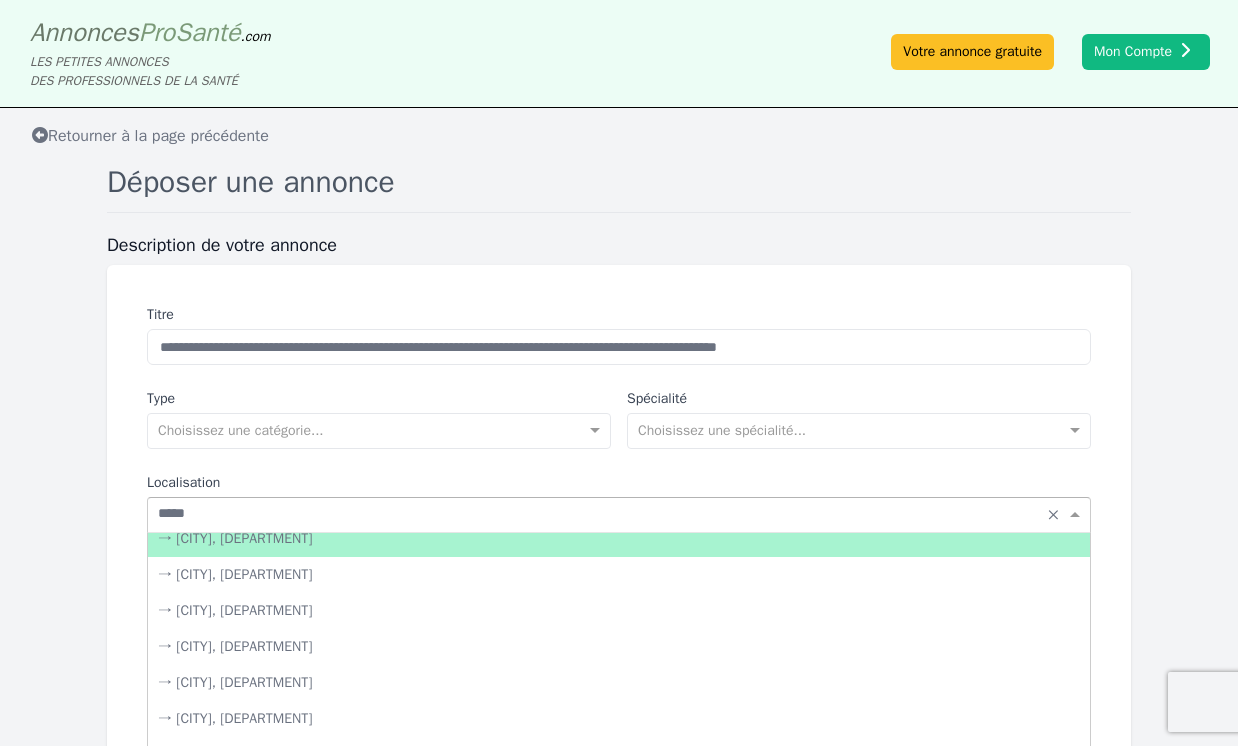 scroll, scrollTop: 0, scrollLeft: 0, axis: both 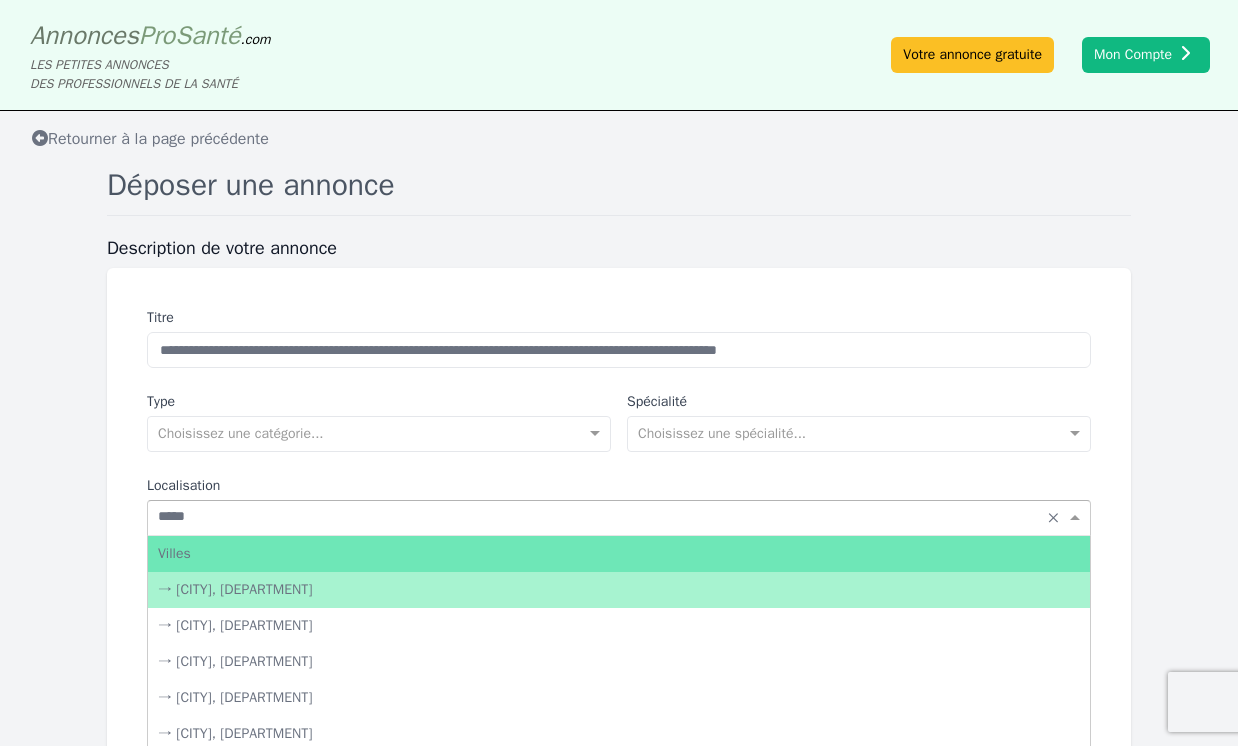 click on "→ [CITY], [DEPARTMENT]" at bounding box center [619, 590] 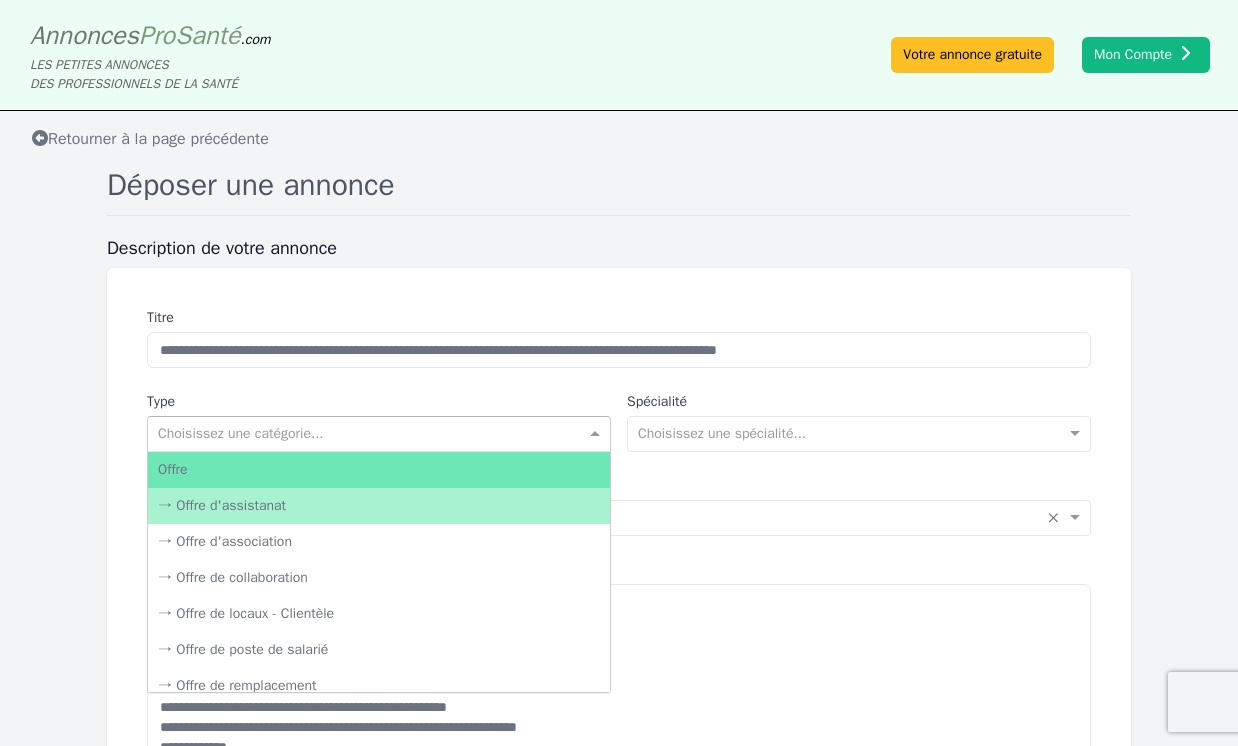 click at bounding box center [597, 434] 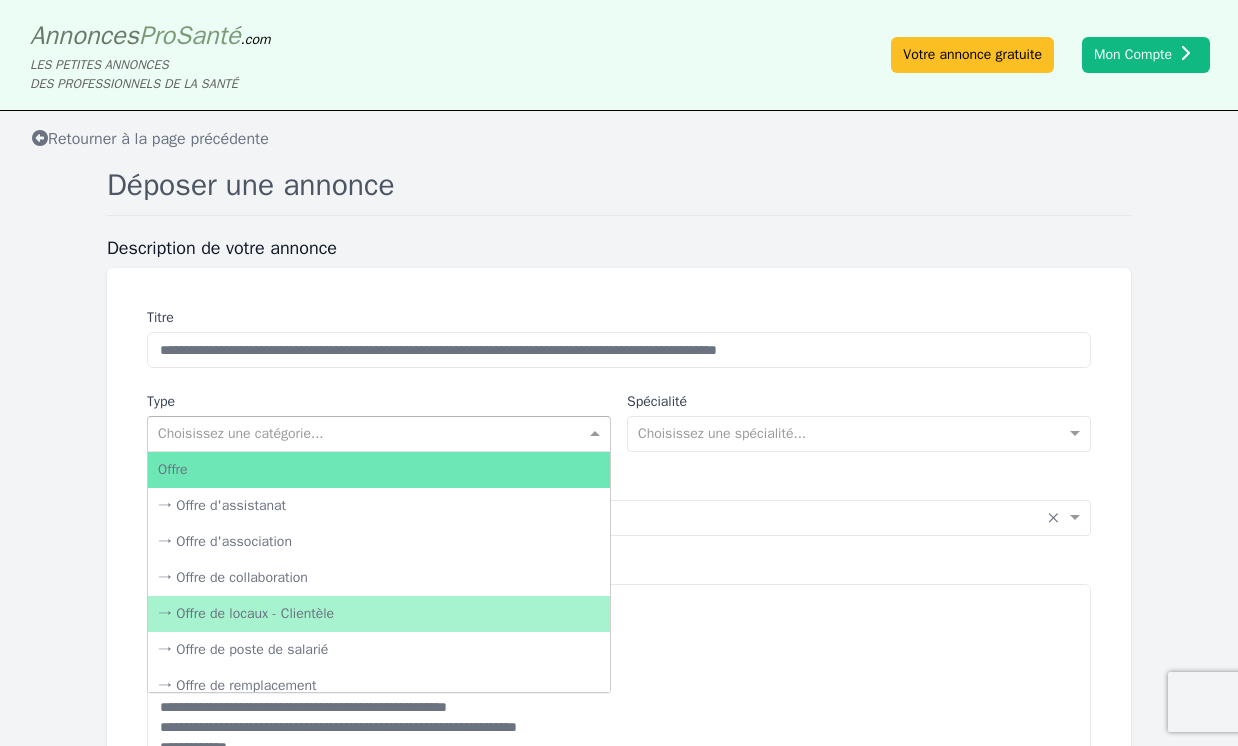 click on "→ Offre de locaux - Clientèle" at bounding box center (379, 614) 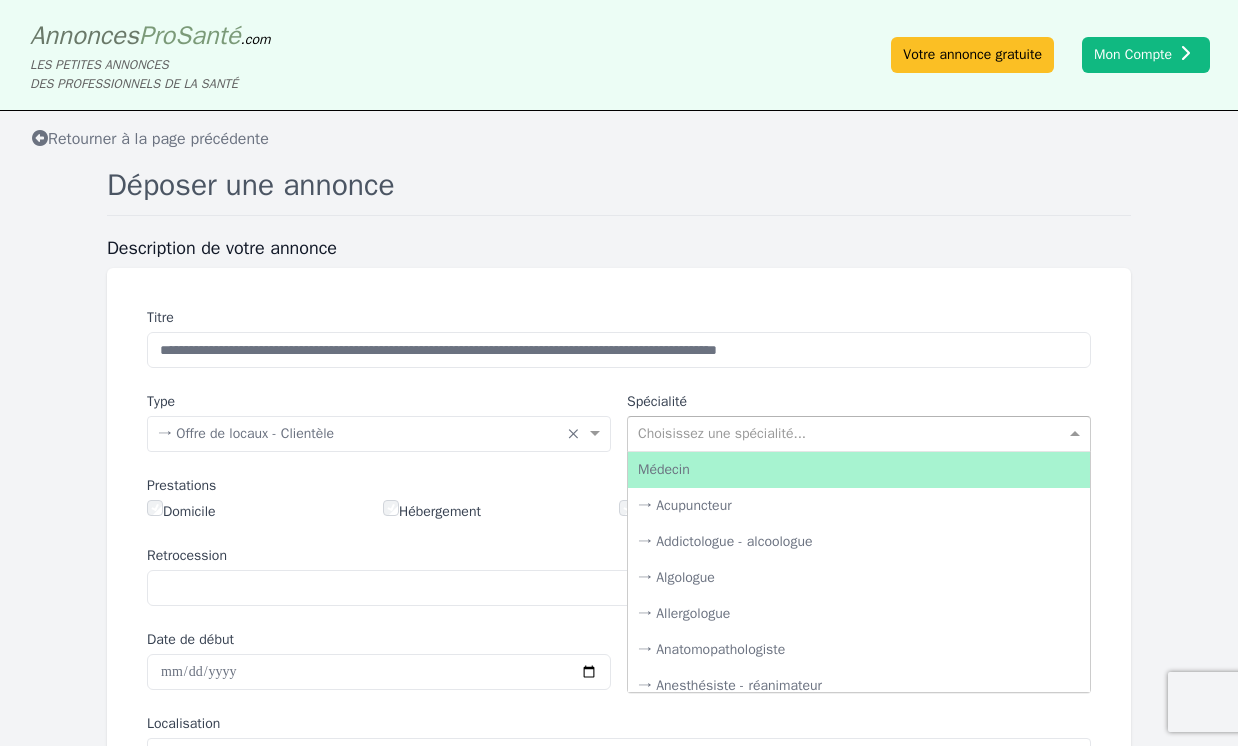 click on "Choisissez une spécialité...  Médecin   → Acupuncteur   → Addictologue - alcoologue   → Algologue   → Allergologue   → Anatomopathologiste   → Anesthésiste - réanimateur   → Angiologue   → Biologiste   → Cardiologue   → Chirurgien dentiste   → Chirurgien orthopédique   → Chirurgien cardiaque   → Chirurgien pédiatrique   → Chirurgien thoracique   → Chirurgien plastique   → Chirurgien vasculaire   → Chirurgien urologue   → Chirurgien visceral   → Dentiste   → Dermatologue   → Echographiste   → Endocrinologue diabètologue   → Expert médical   → Gastro entérologue   → Gériatre - gérontologue   → Gynécologue - obstétricien   → Homéopathe   → Hématologue   → Infectiologue   → Médecin coordonnateur   → Médecin à exercice particulier   → Médecin de prélèvement   → Médecin DIM   → Médecin de santé publique   → Médecin du travail   → Médecin esthétique   → Médecin généraliste" at bounding box center [859, 434] 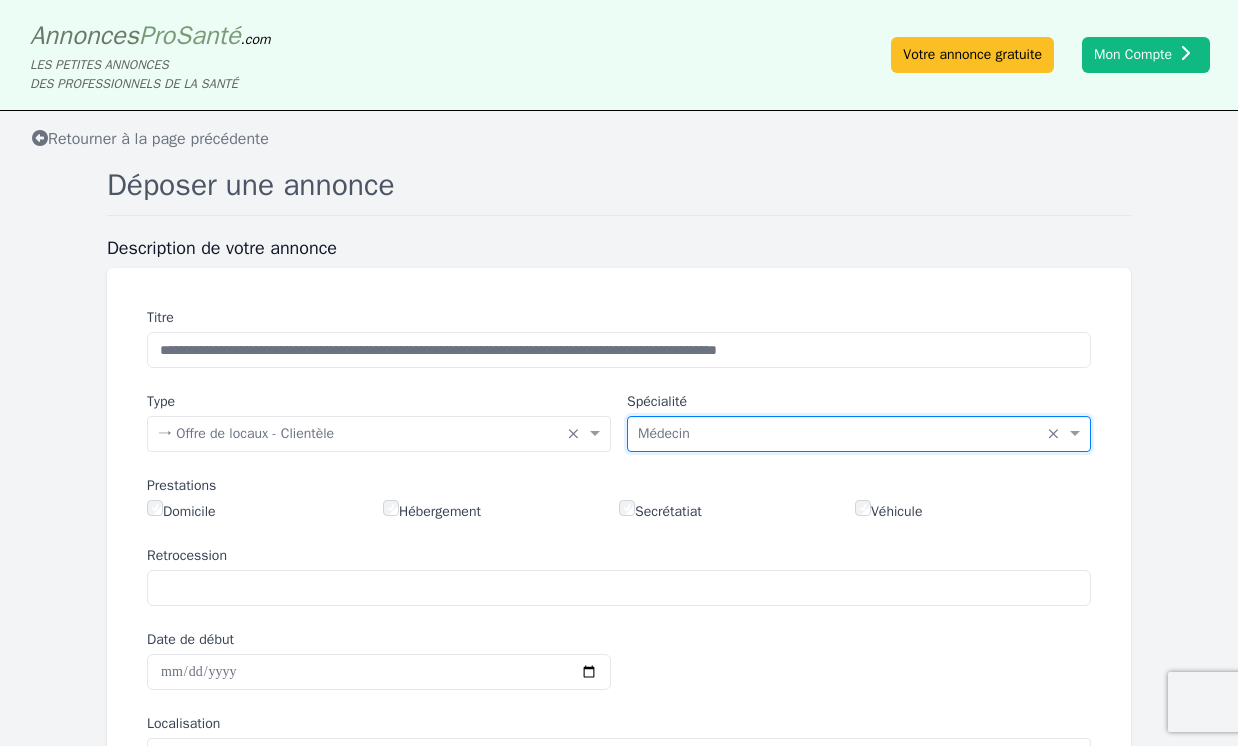 click on "**********" at bounding box center [619, 748] 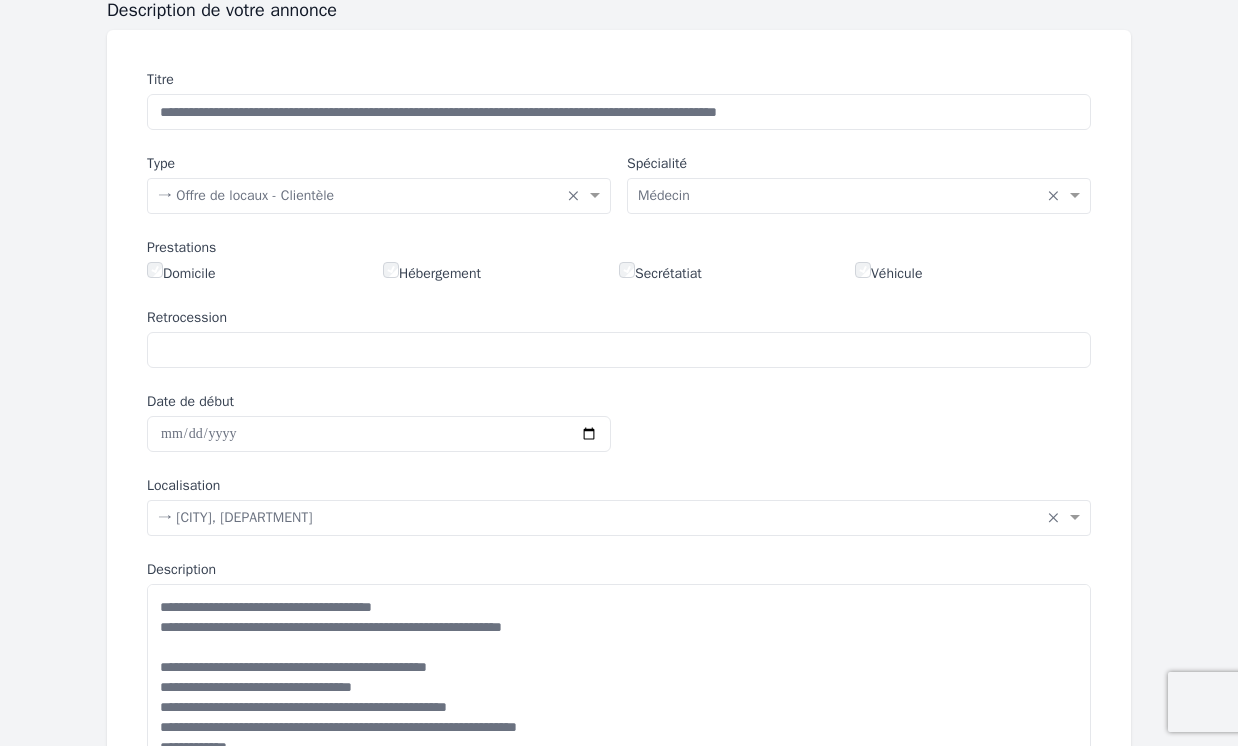 scroll, scrollTop: 246, scrollLeft: 0, axis: vertical 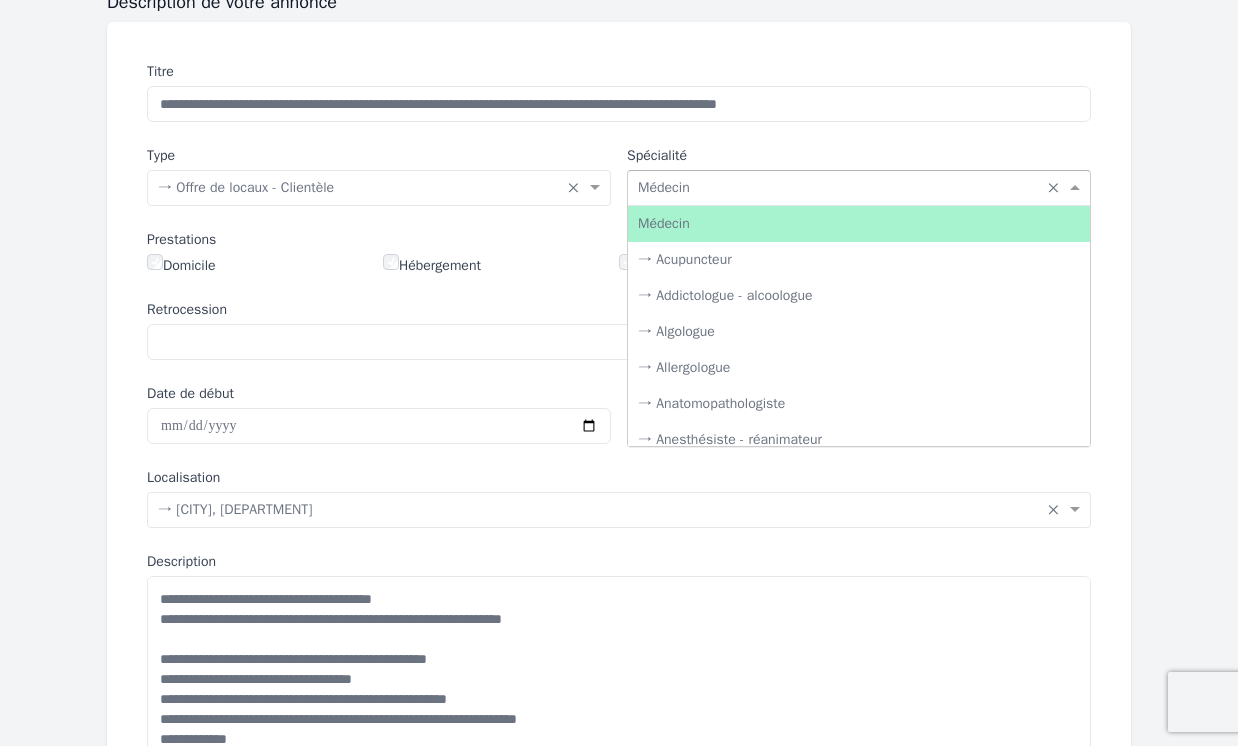 click on "Choisissez une spécialité... × Médecin" at bounding box center (838, 188) 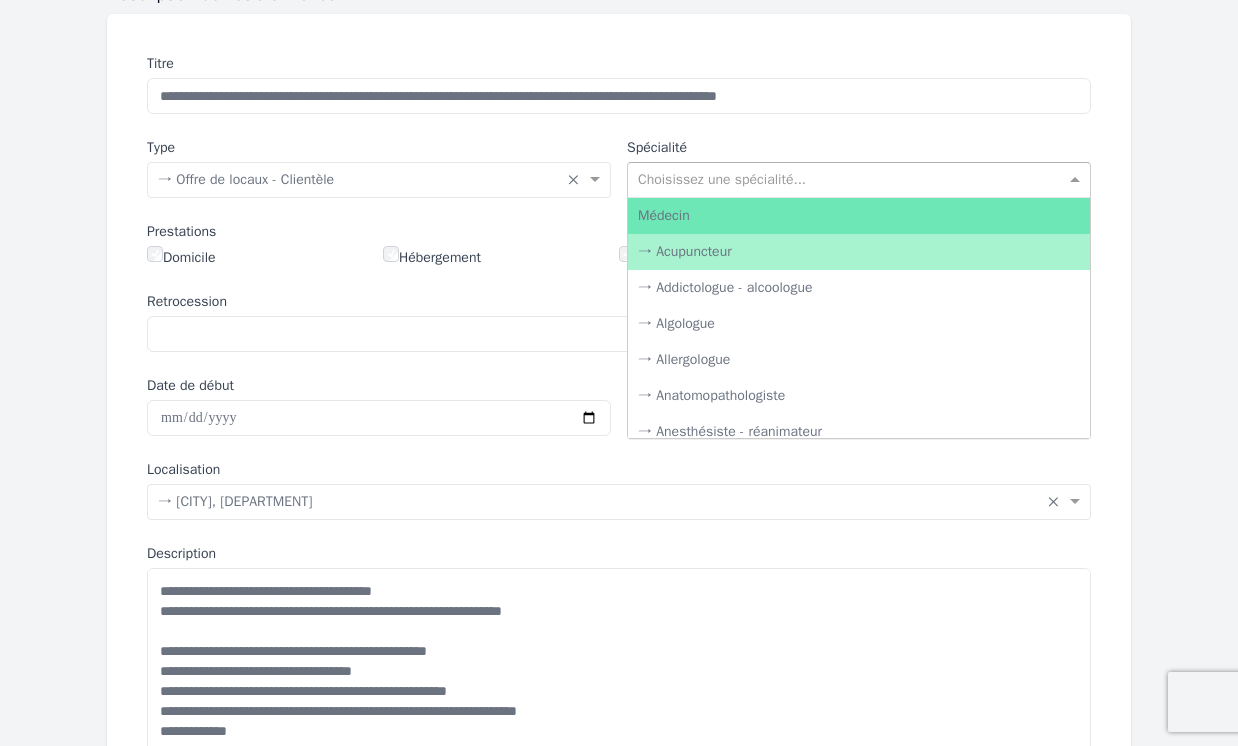 click on "**********" at bounding box center [619, 494] 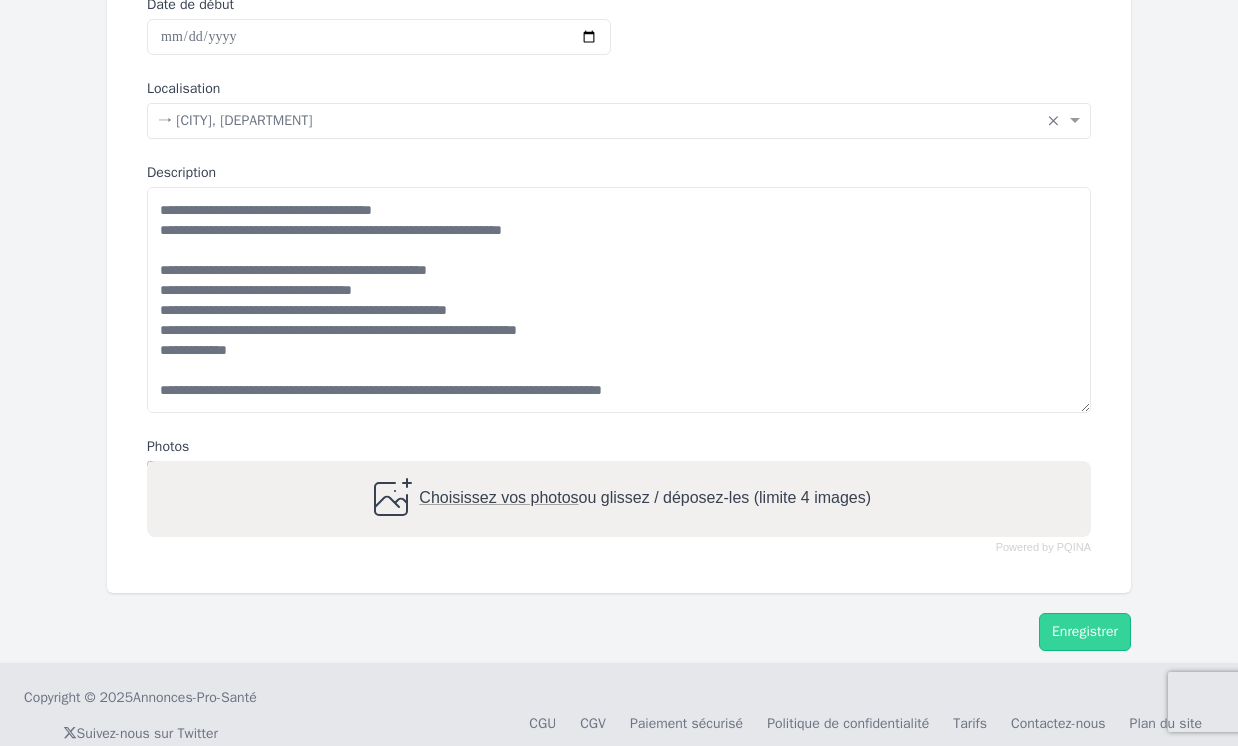scroll, scrollTop: 672, scrollLeft: 0, axis: vertical 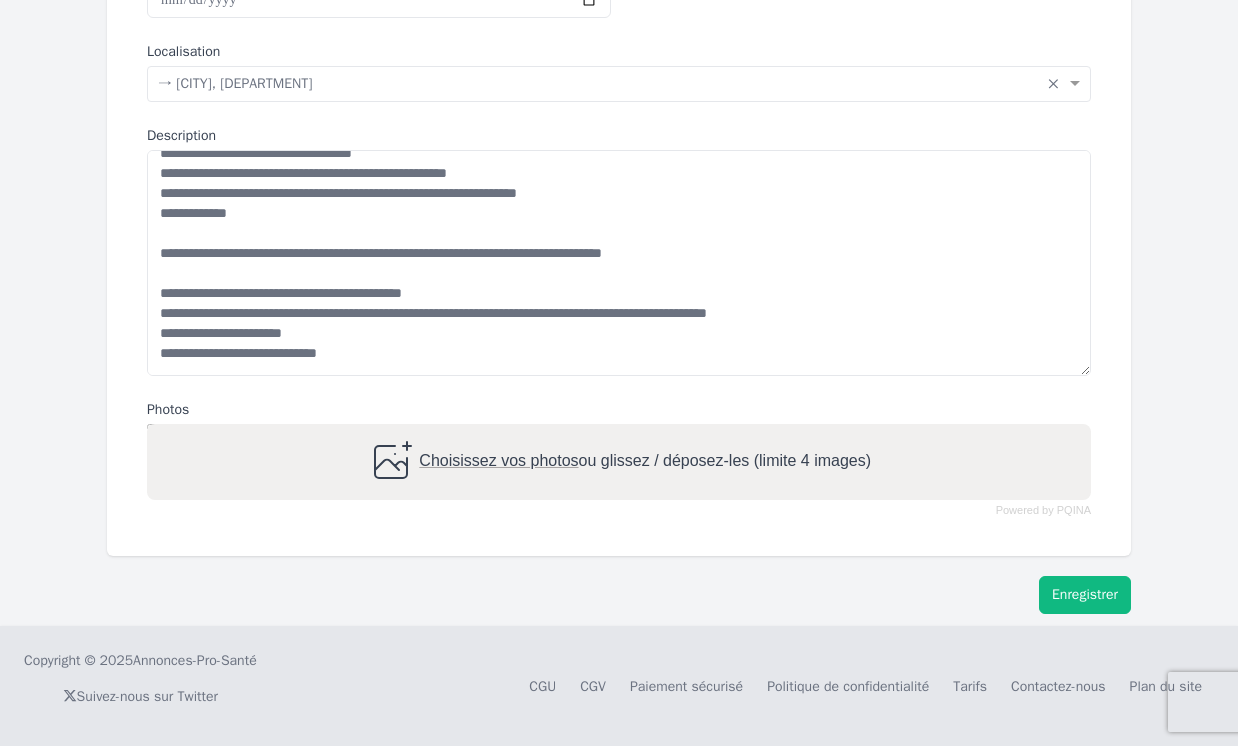 click on "Enregistrer" at bounding box center [1085, 595] 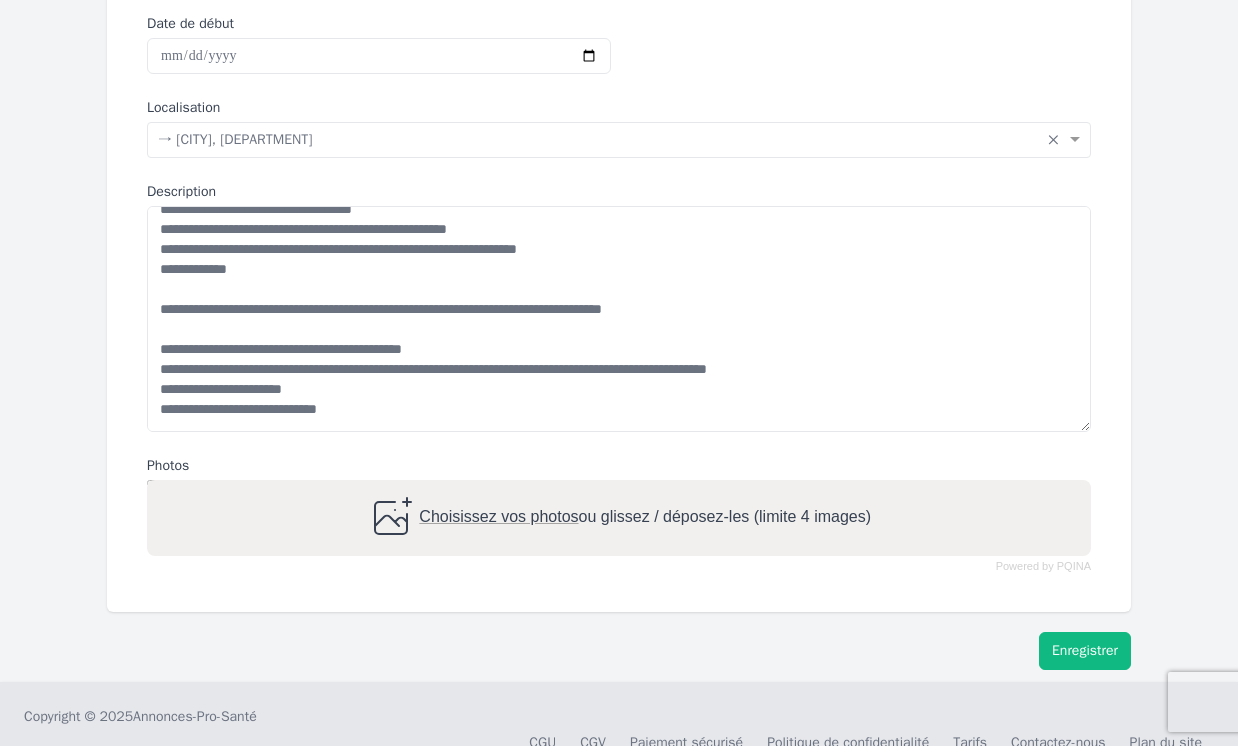 scroll, scrollTop: 728, scrollLeft: 0, axis: vertical 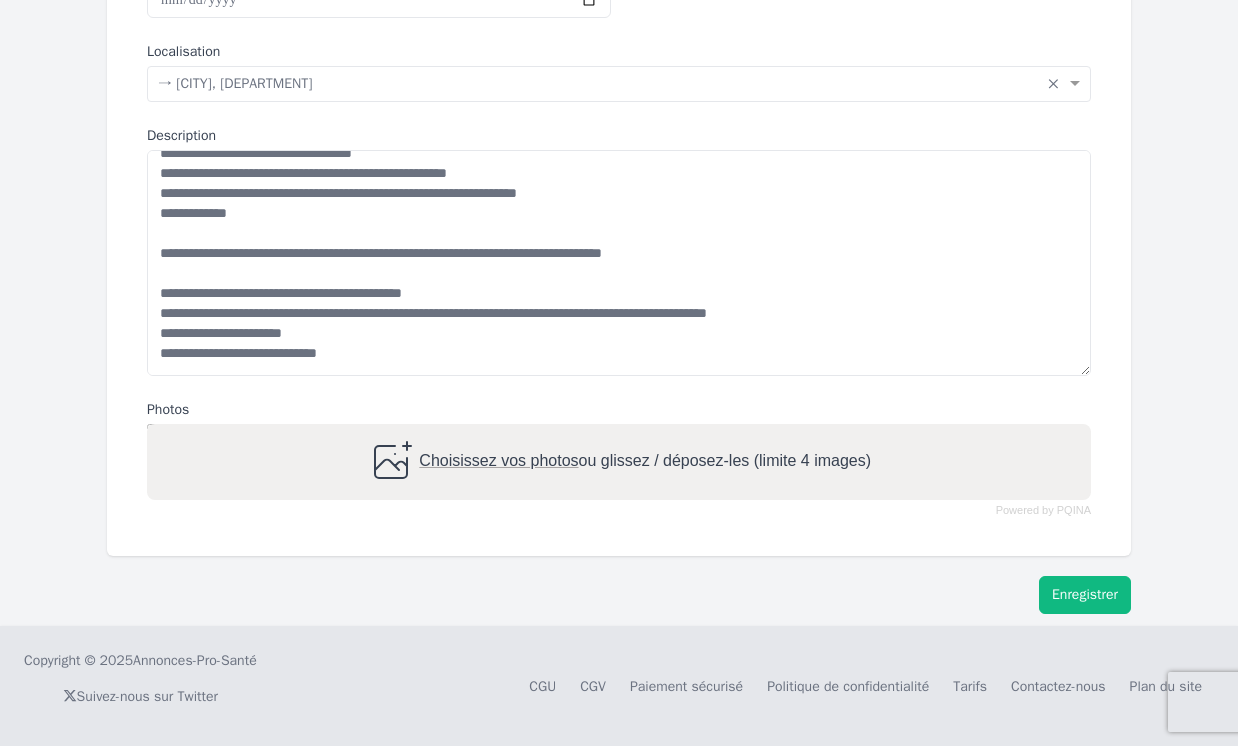 click on "Enregistrer" at bounding box center (1085, 595) 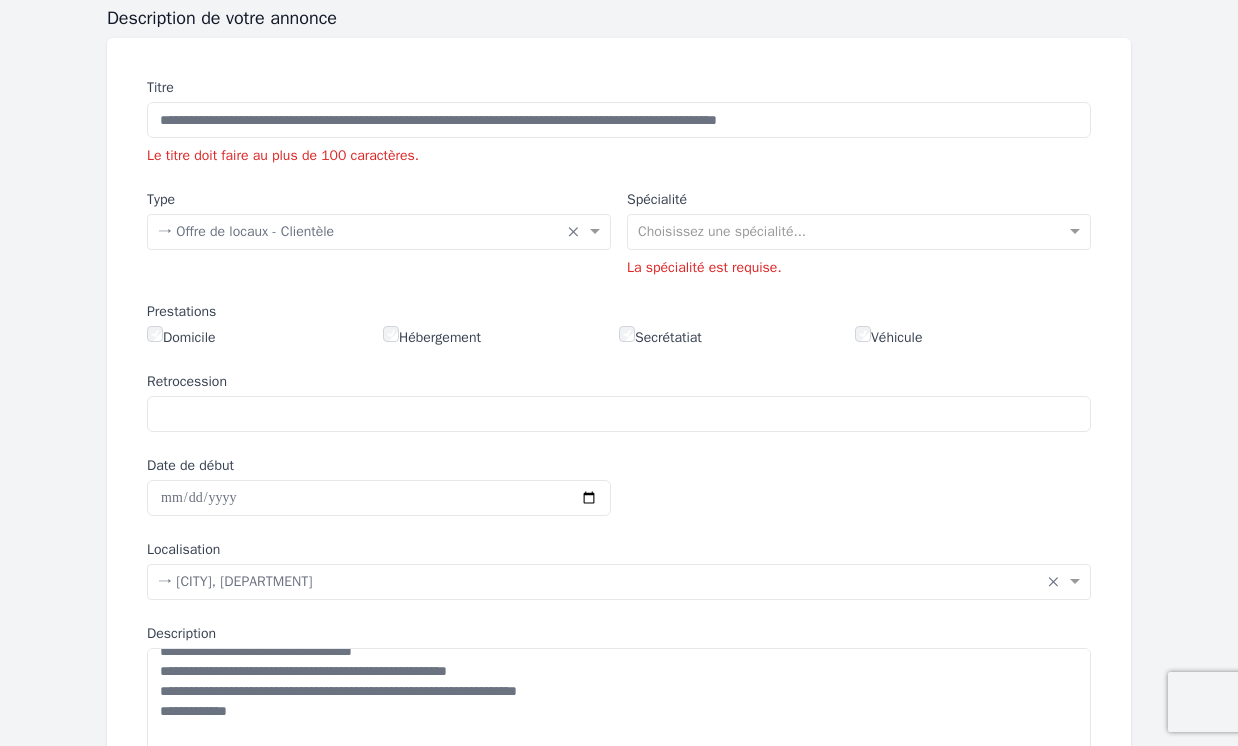 scroll, scrollTop: 229, scrollLeft: 0, axis: vertical 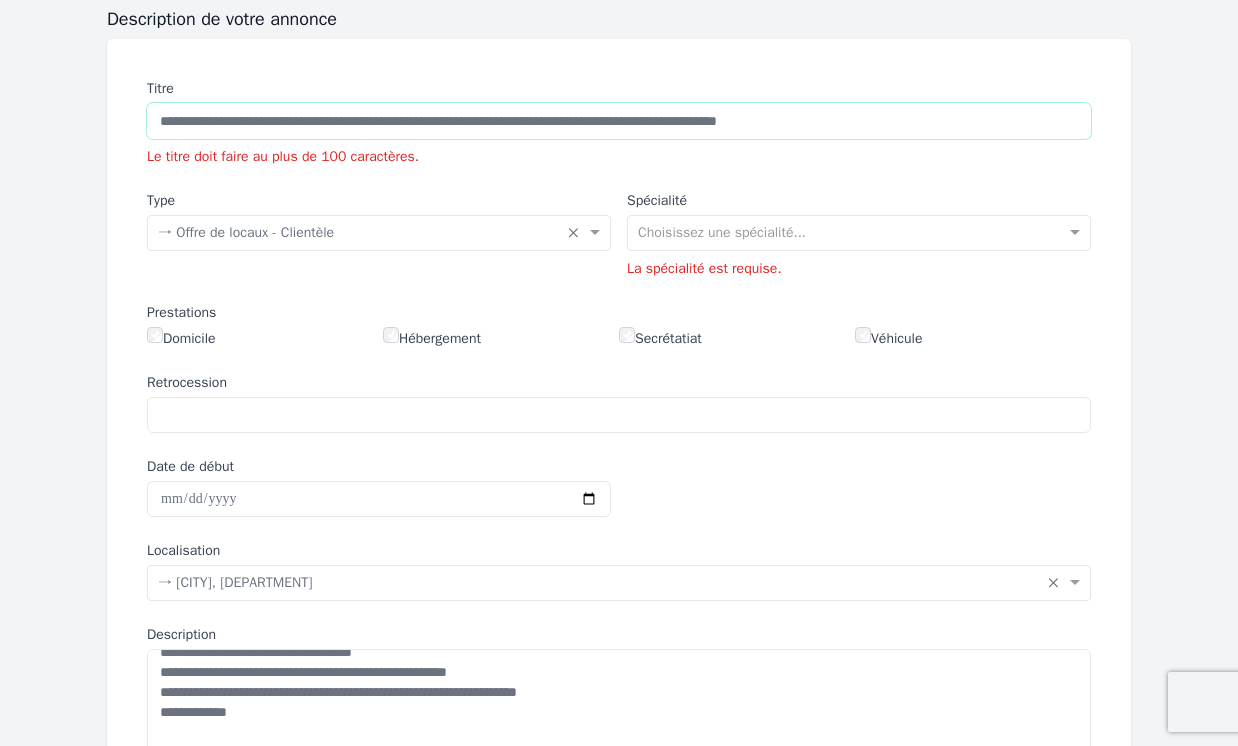 drag, startPoint x: 588, startPoint y: 121, endPoint x: 609, endPoint y: 124, distance: 21.213203 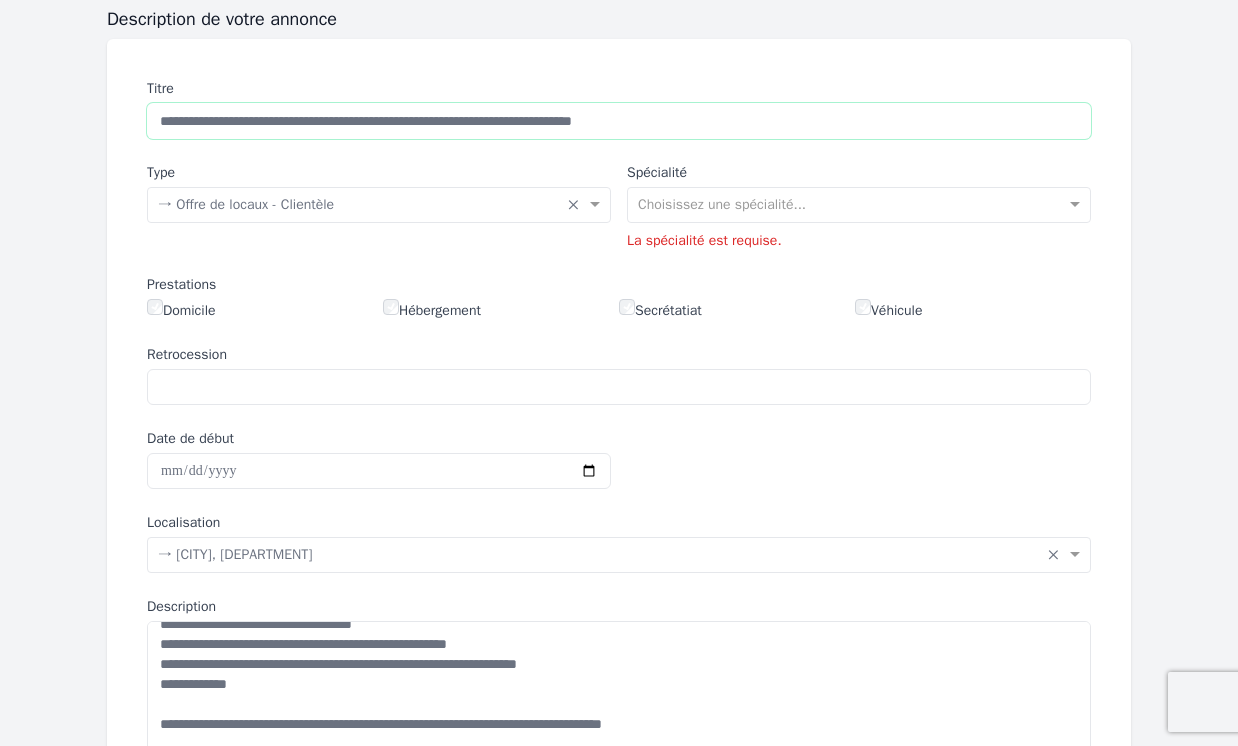 click on "**********" at bounding box center (619, 121) 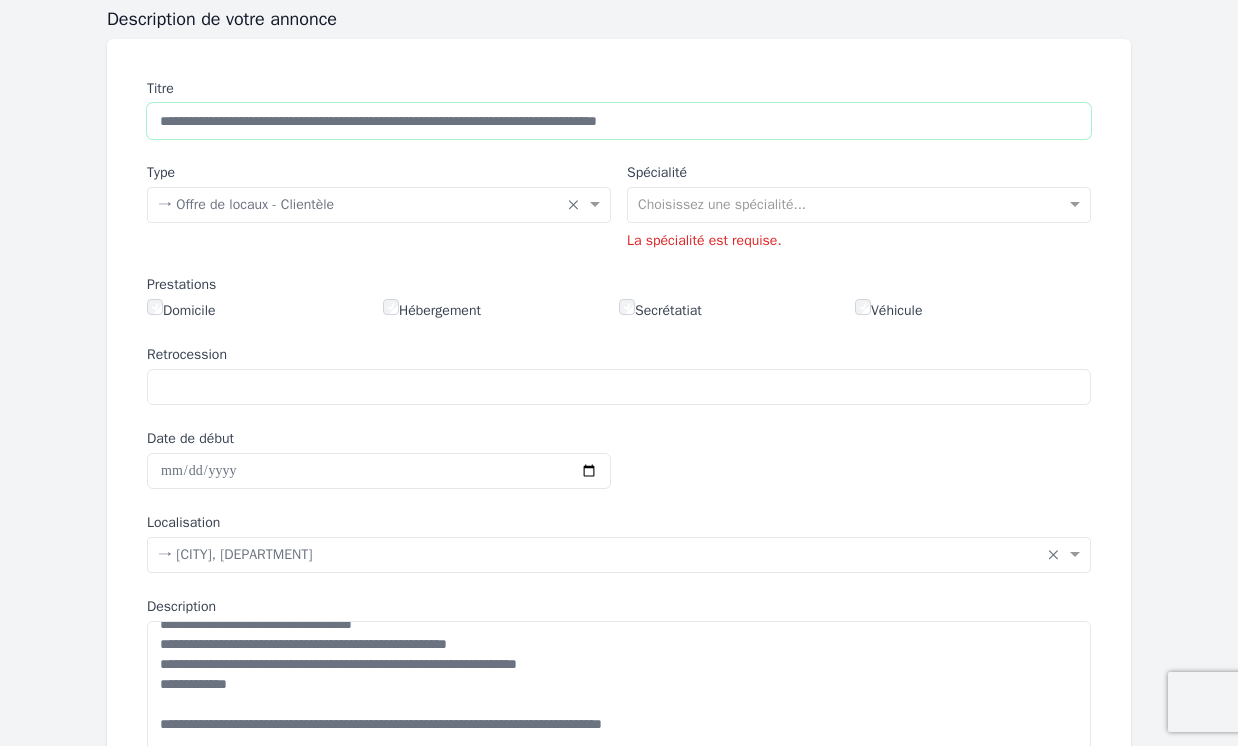 drag, startPoint x: 229, startPoint y: 119, endPoint x: 271, endPoint y: 122, distance: 42.107006 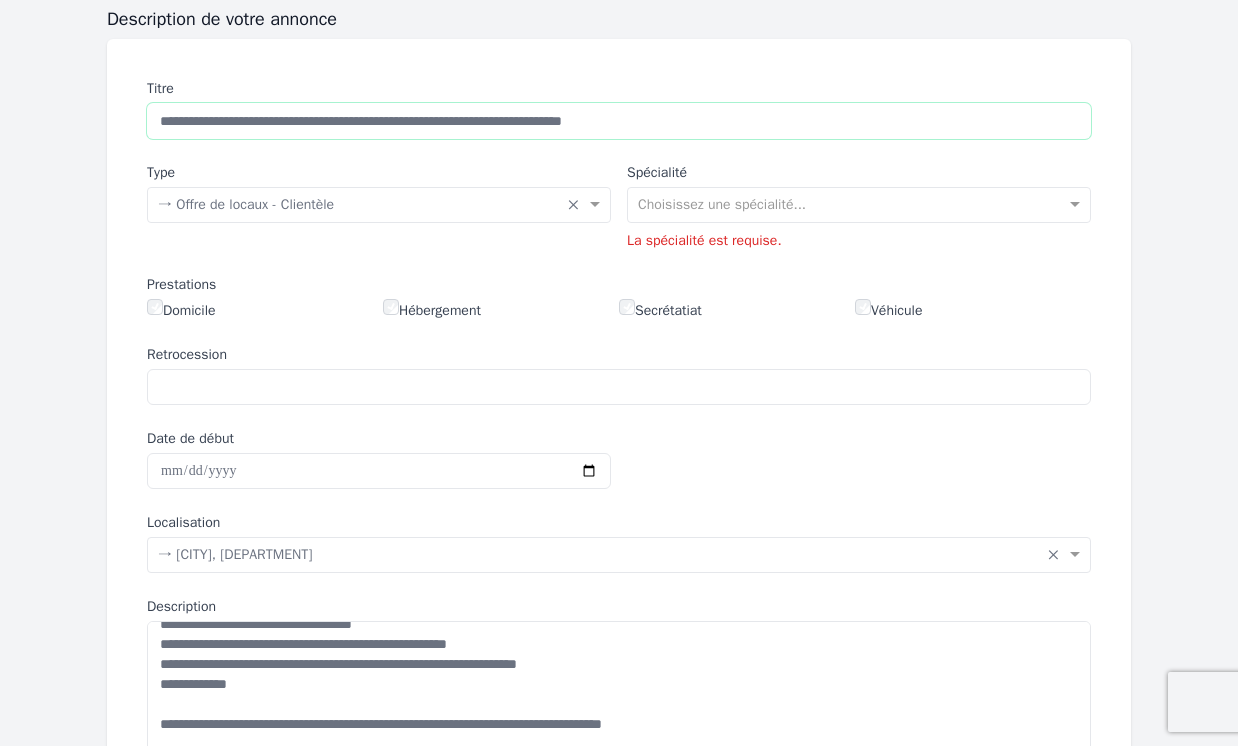 drag, startPoint x: 265, startPoint y: 123, endPoint x: 298, endPoint y: 126, distance: 33.13608 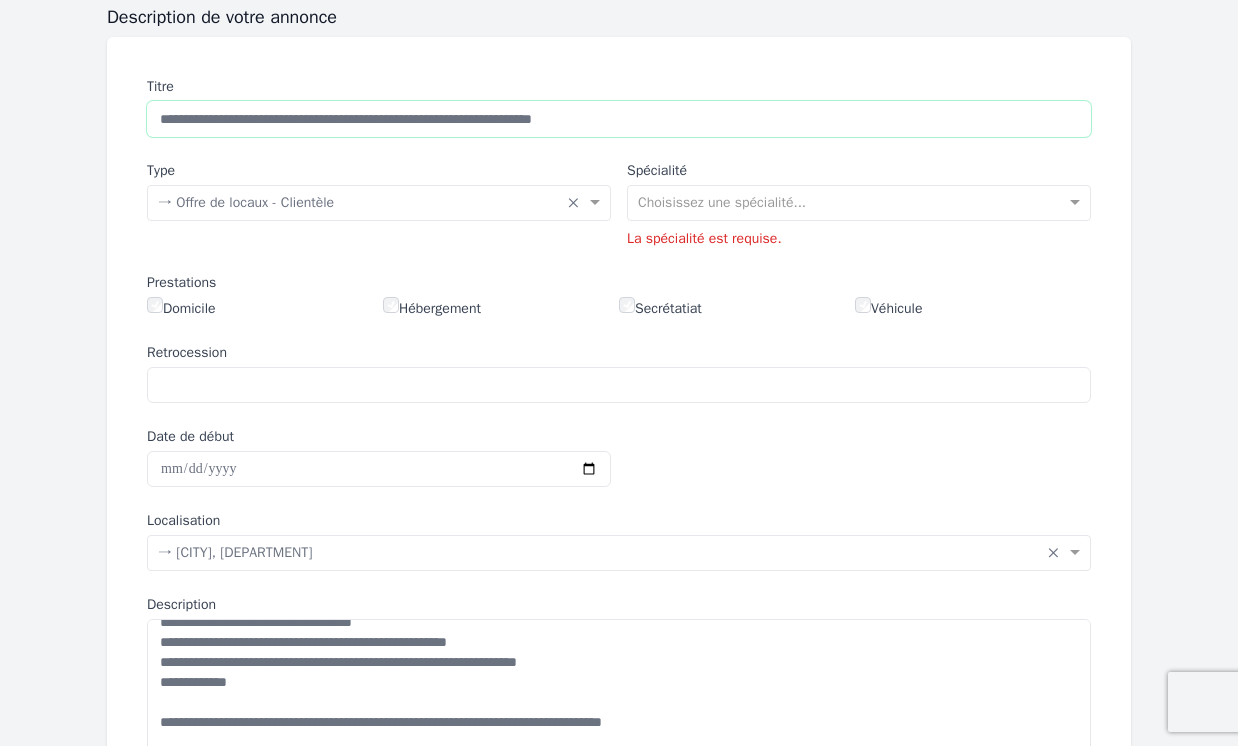 scroll, scrollTop: 250, scrollLeft: 0, axis: vertical 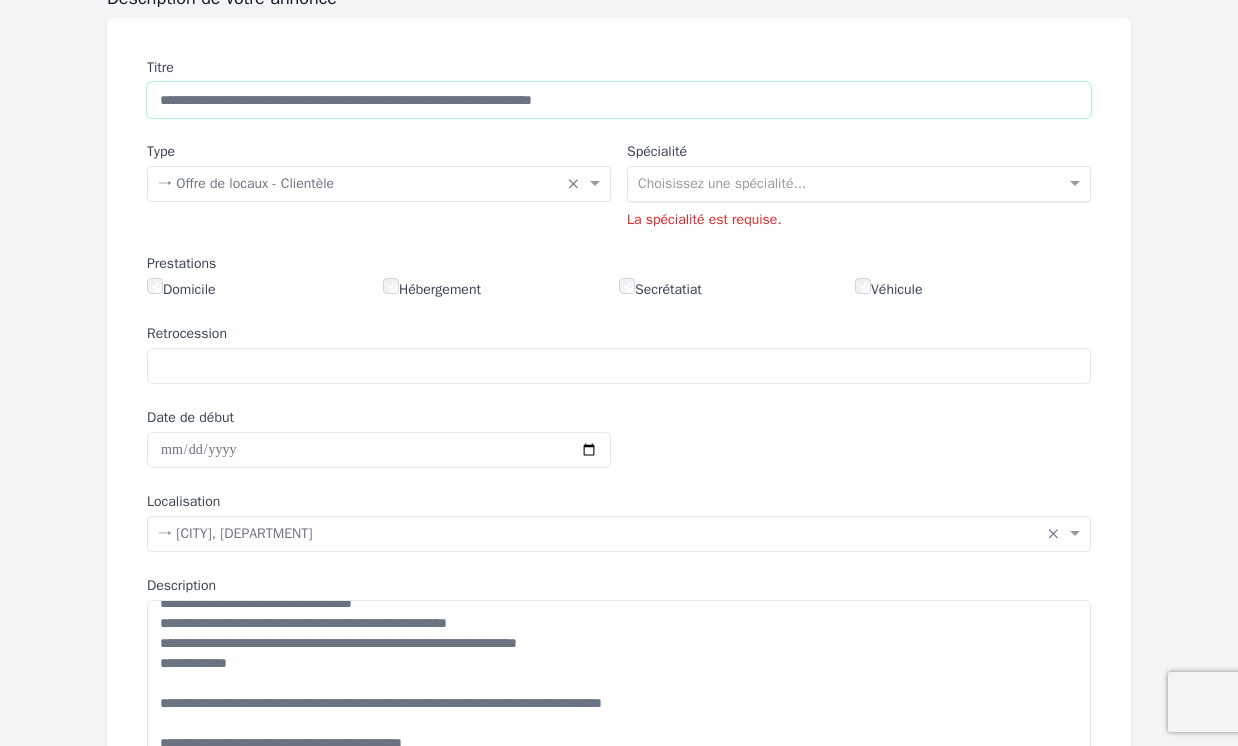 type on "**********" 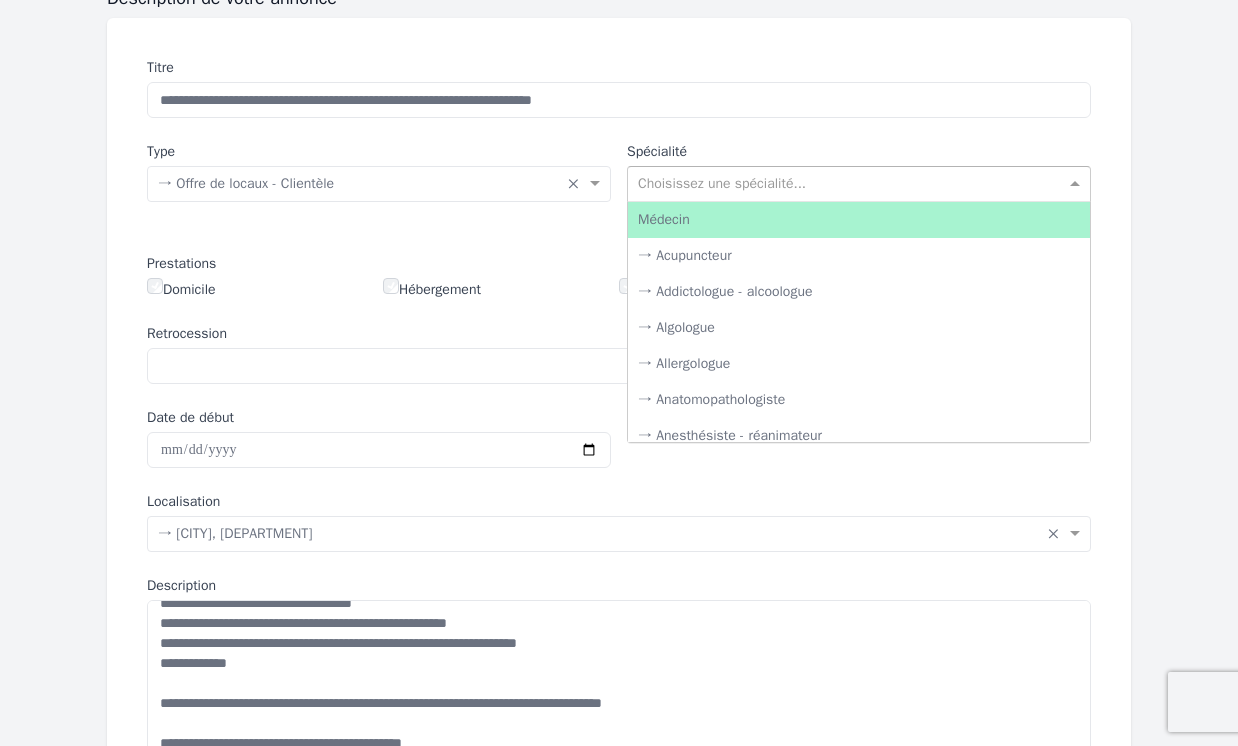 click at bounding box center (839, 182) 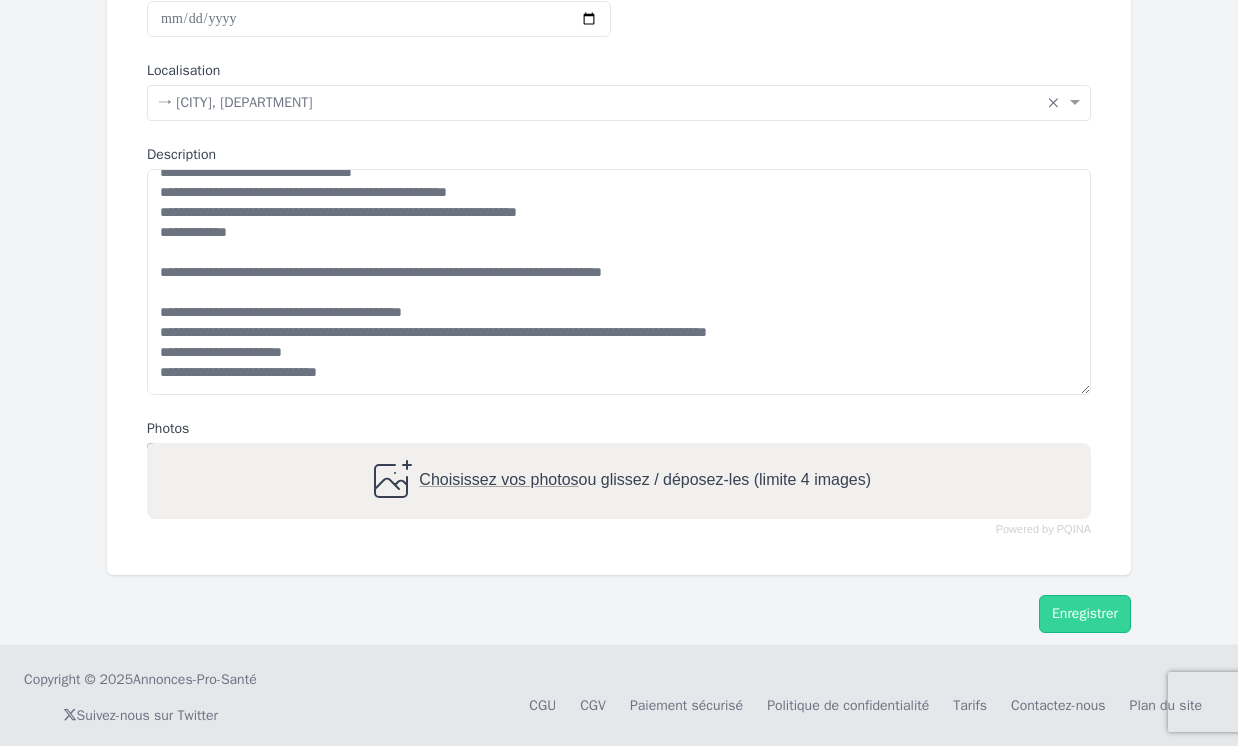 scroll, scrollTop: 672, scrollLeft: 0, axis: vertical 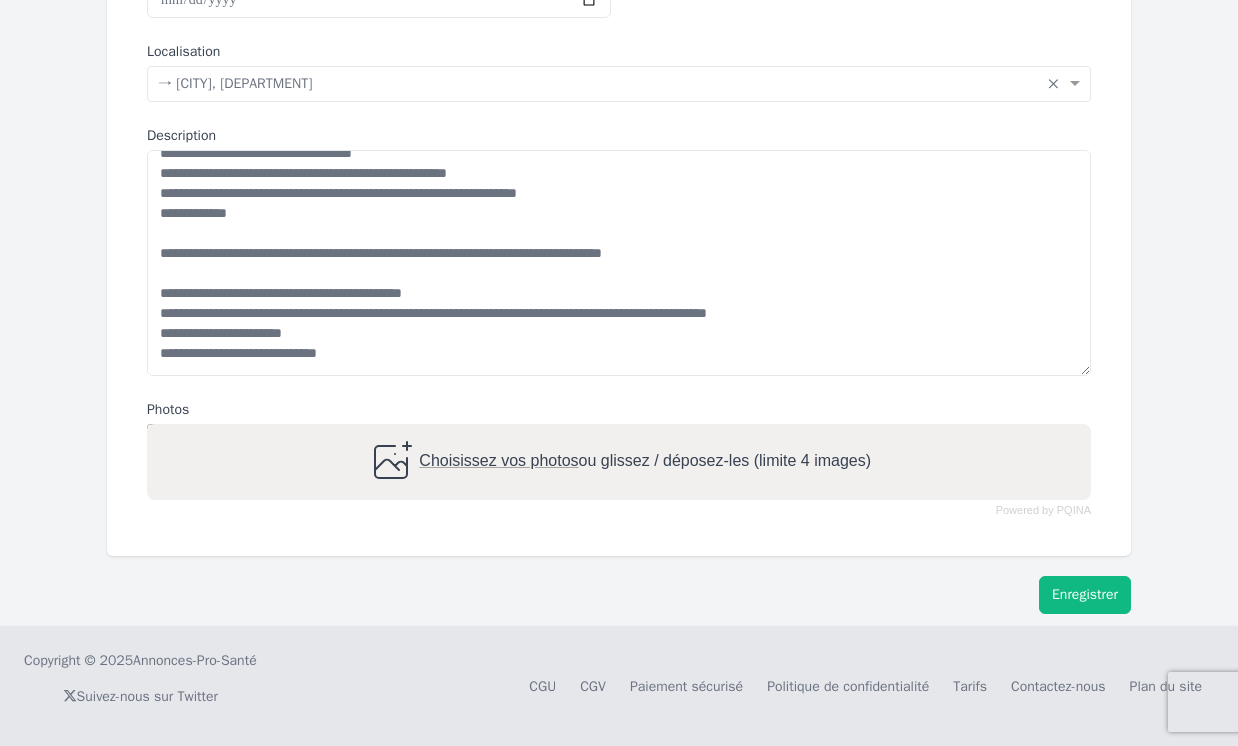 click on "Enregistrer" at bounding box center (1085, 595) 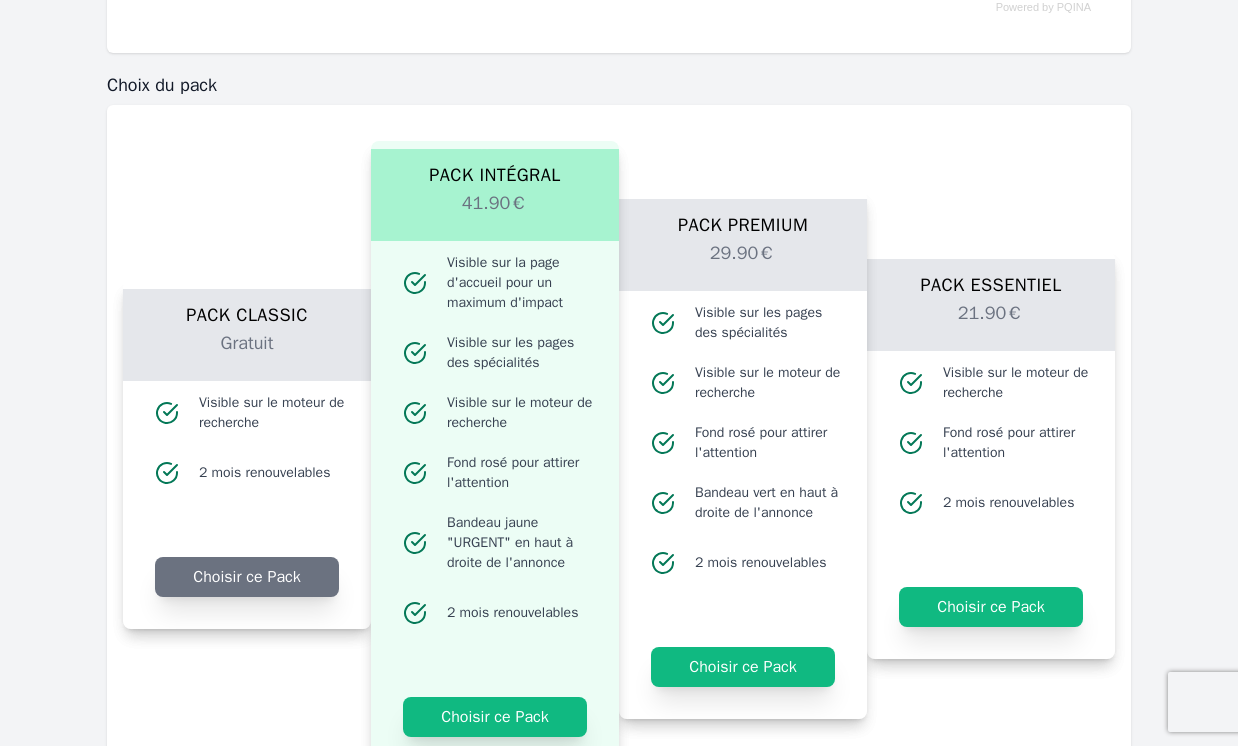 scroll, scrollTop: 1197, scrollLeft: 0, axis: vertical 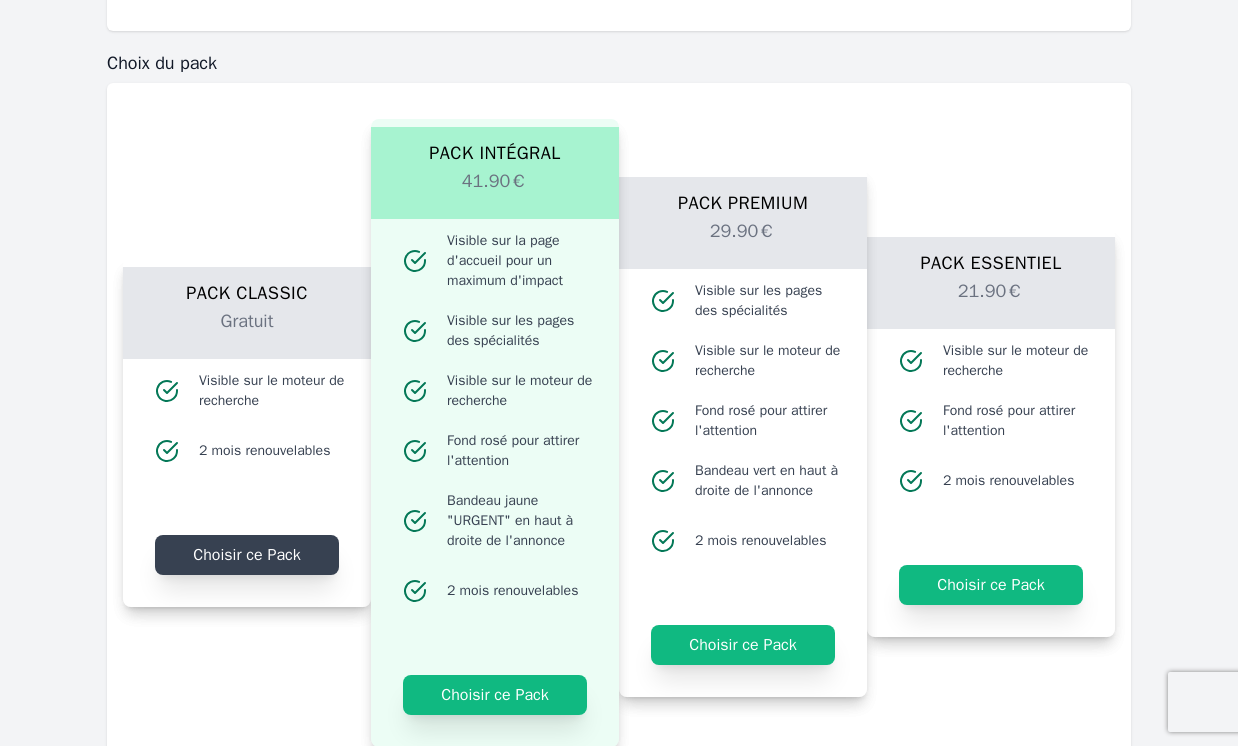 click on "Choisir ce Pack" at bounding box center (247, 549) 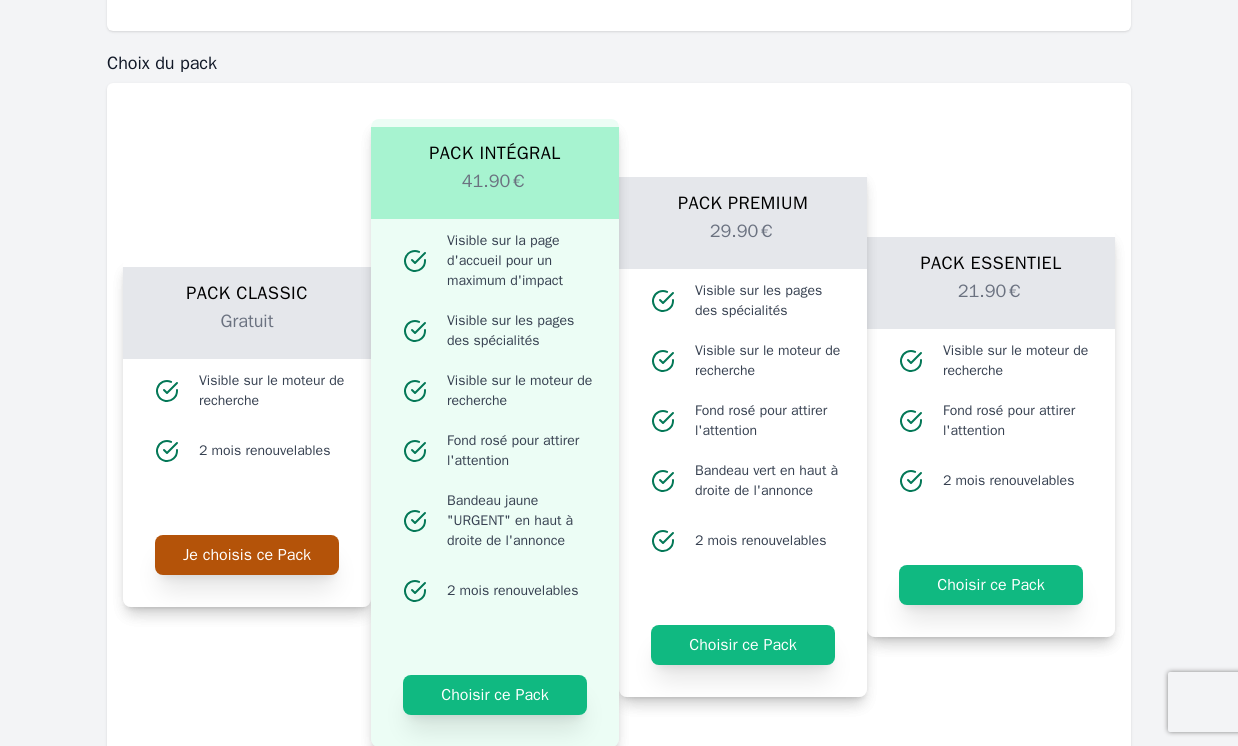 click on "Je choisis ce Pack" at bounding box center [247, 555] 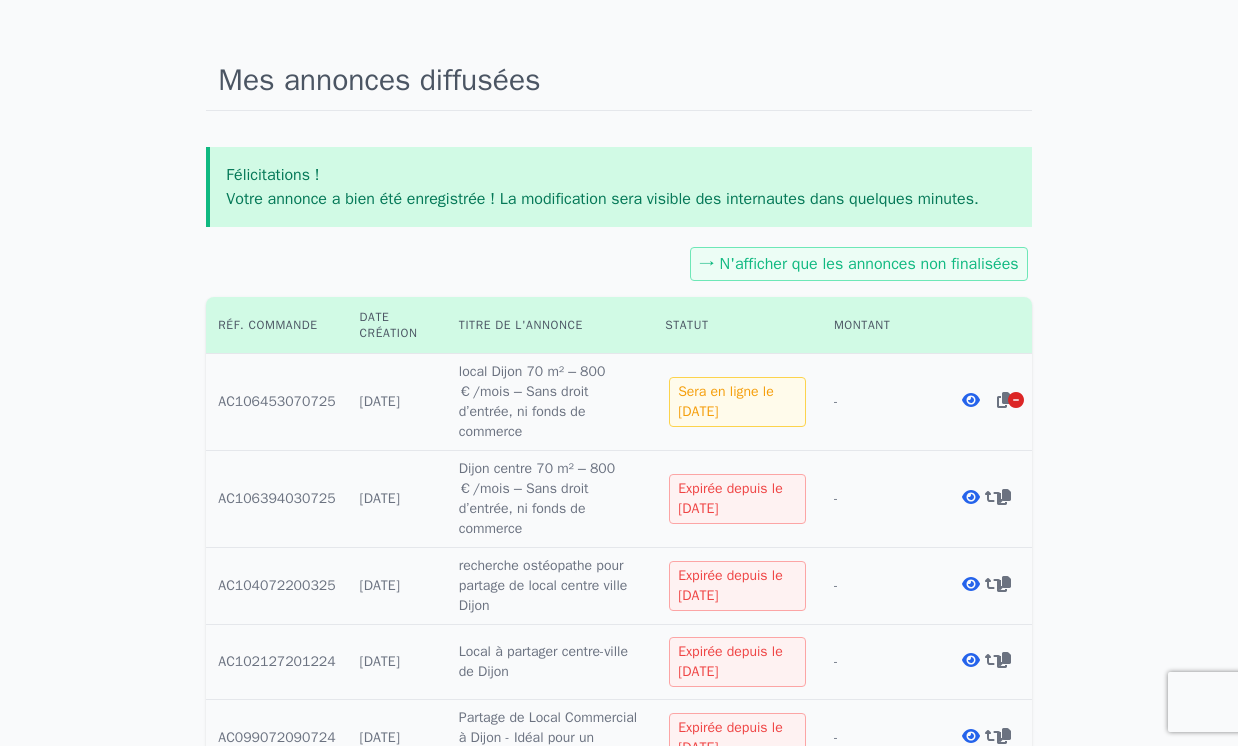 scroll, scrollTop: 126, scrollLeft: 0, axis: vertical 